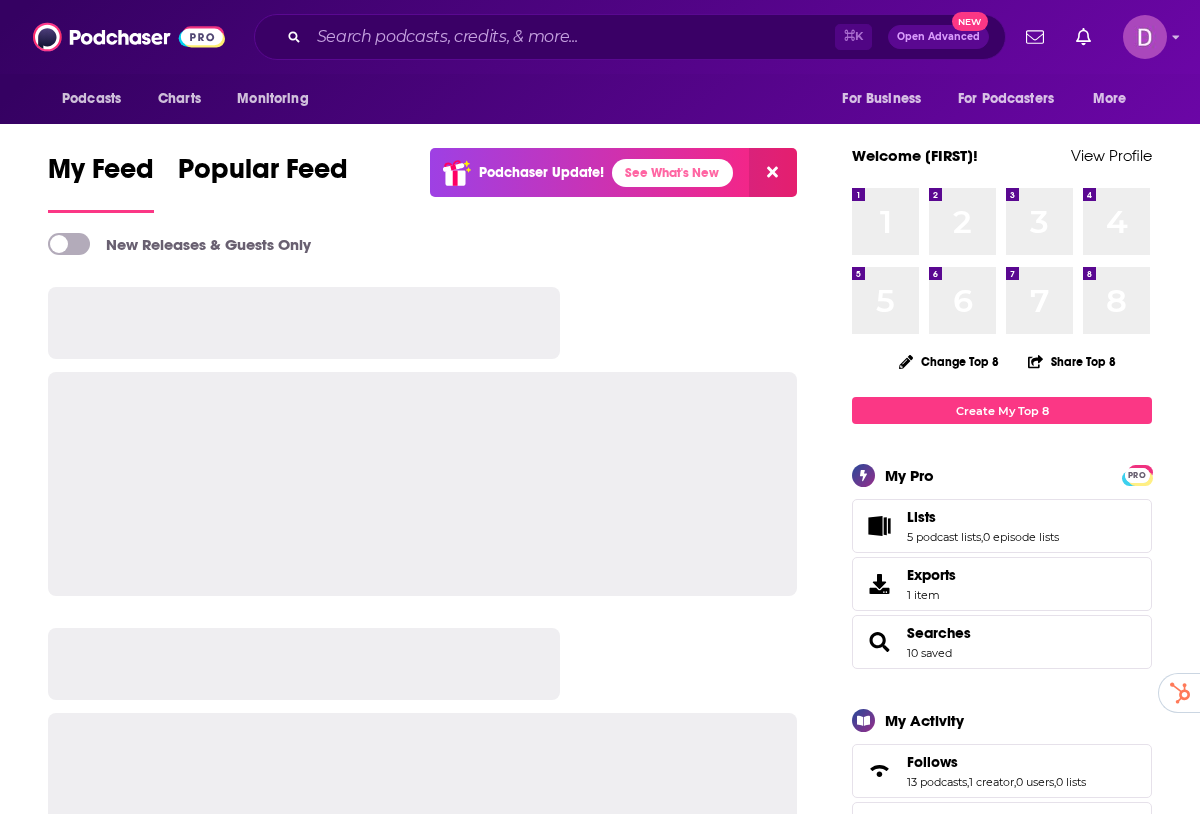 scroll, scrollTop: 0, scrollLeft: 0, axis: both 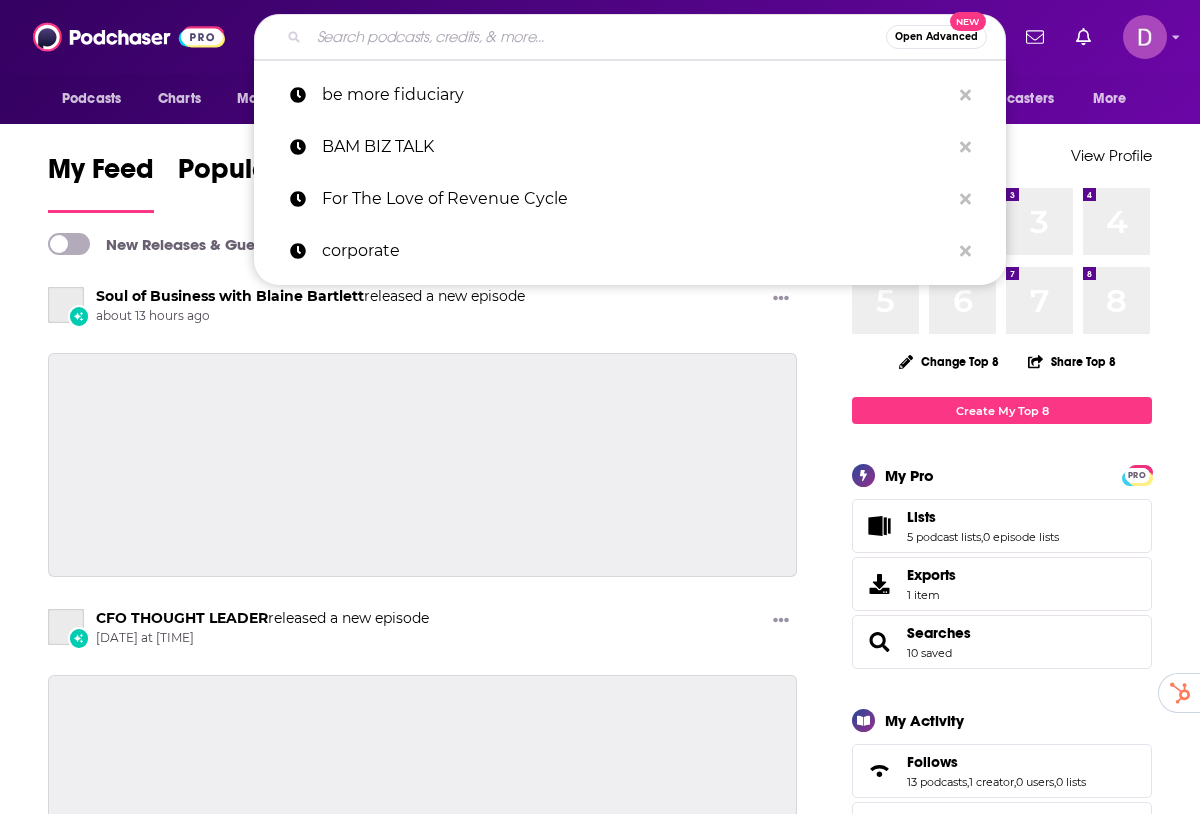 click at bounding box center (597, 37) 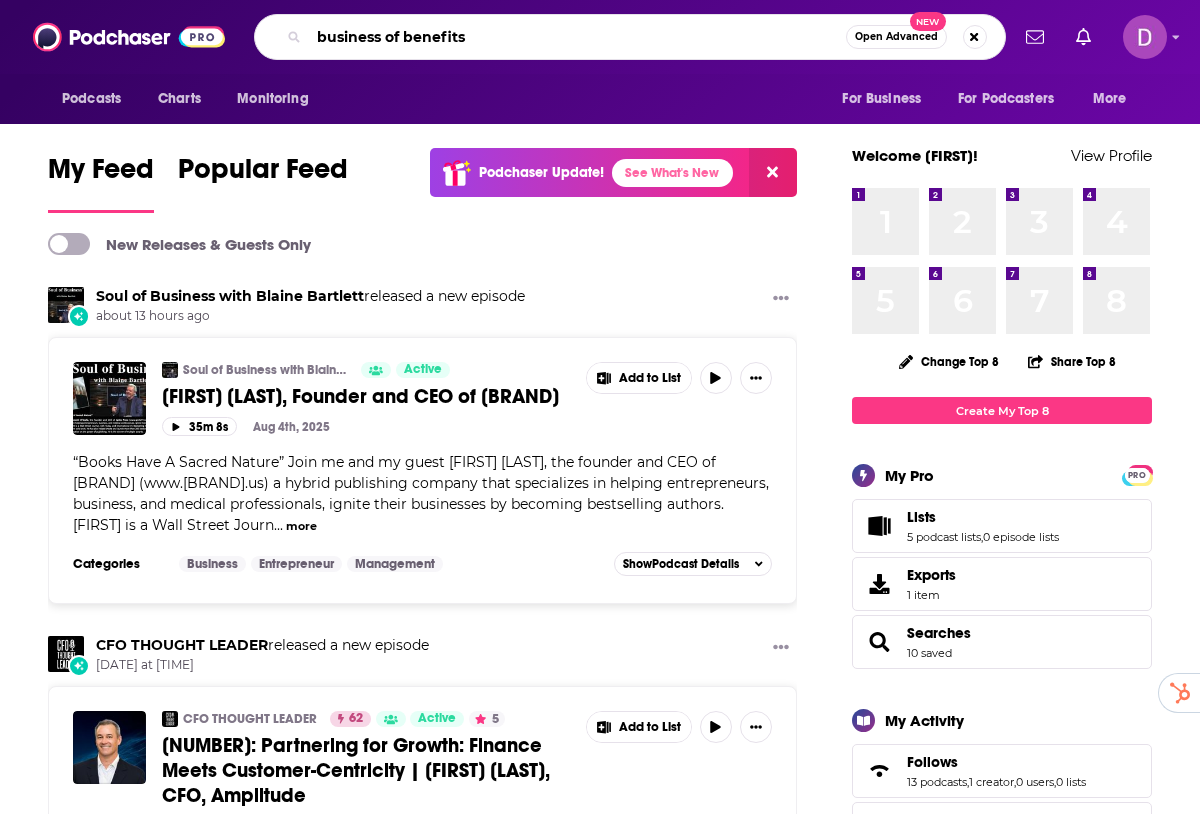 type on "business of benefits" 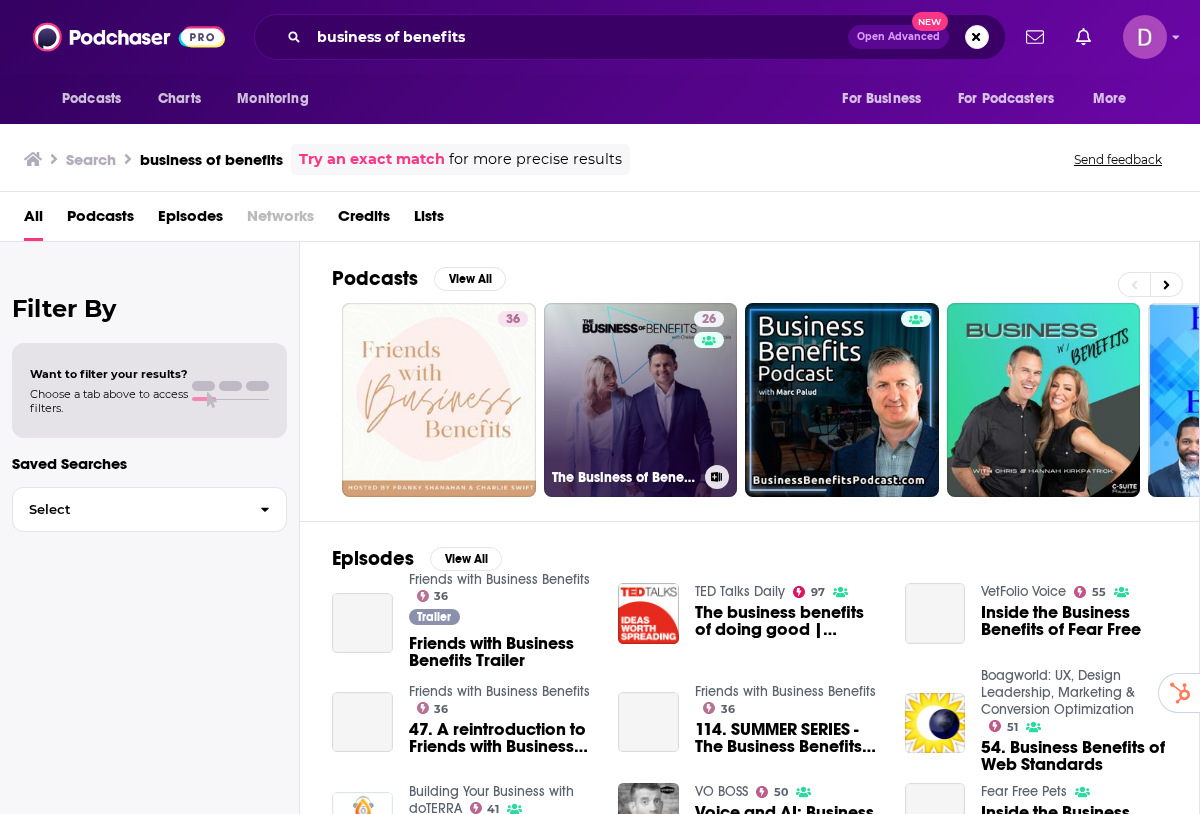 click on "26 The Business of Benefits Podcast" at bounding box center [641, 400] 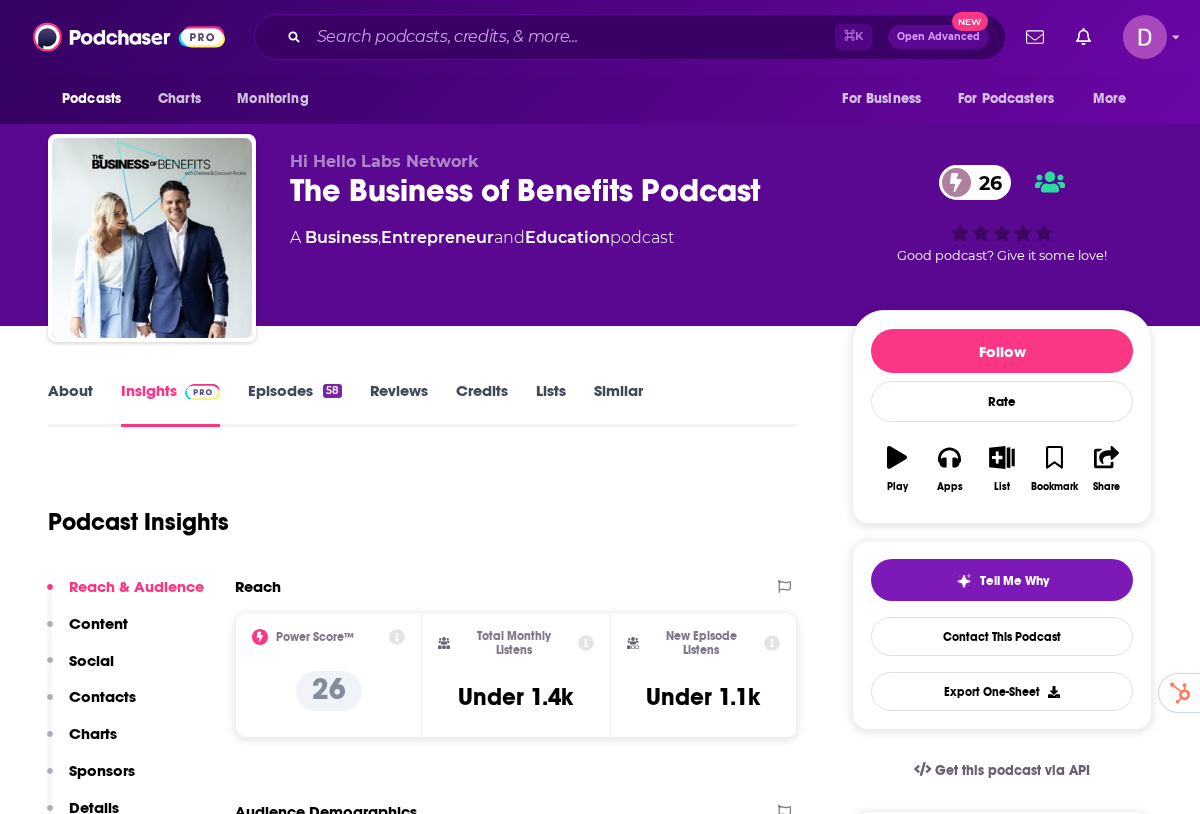 click at bounding box center (956, 182) 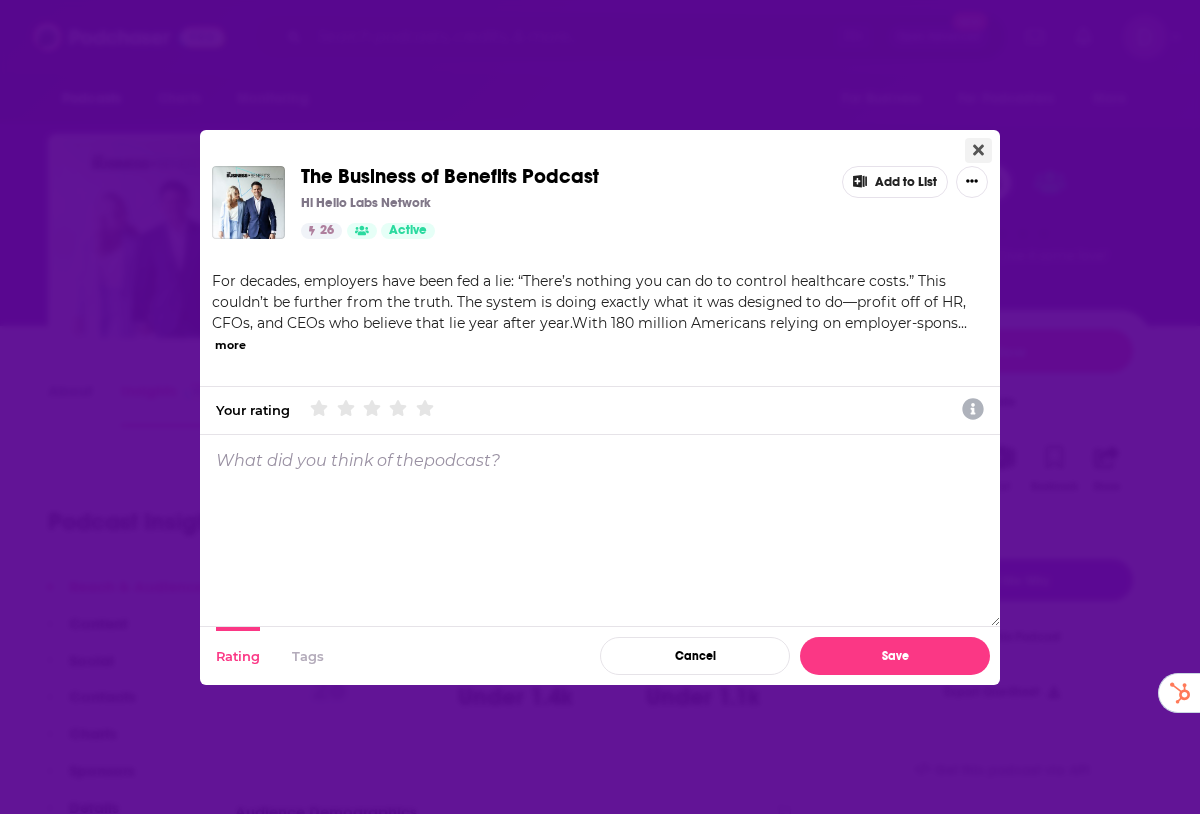 click 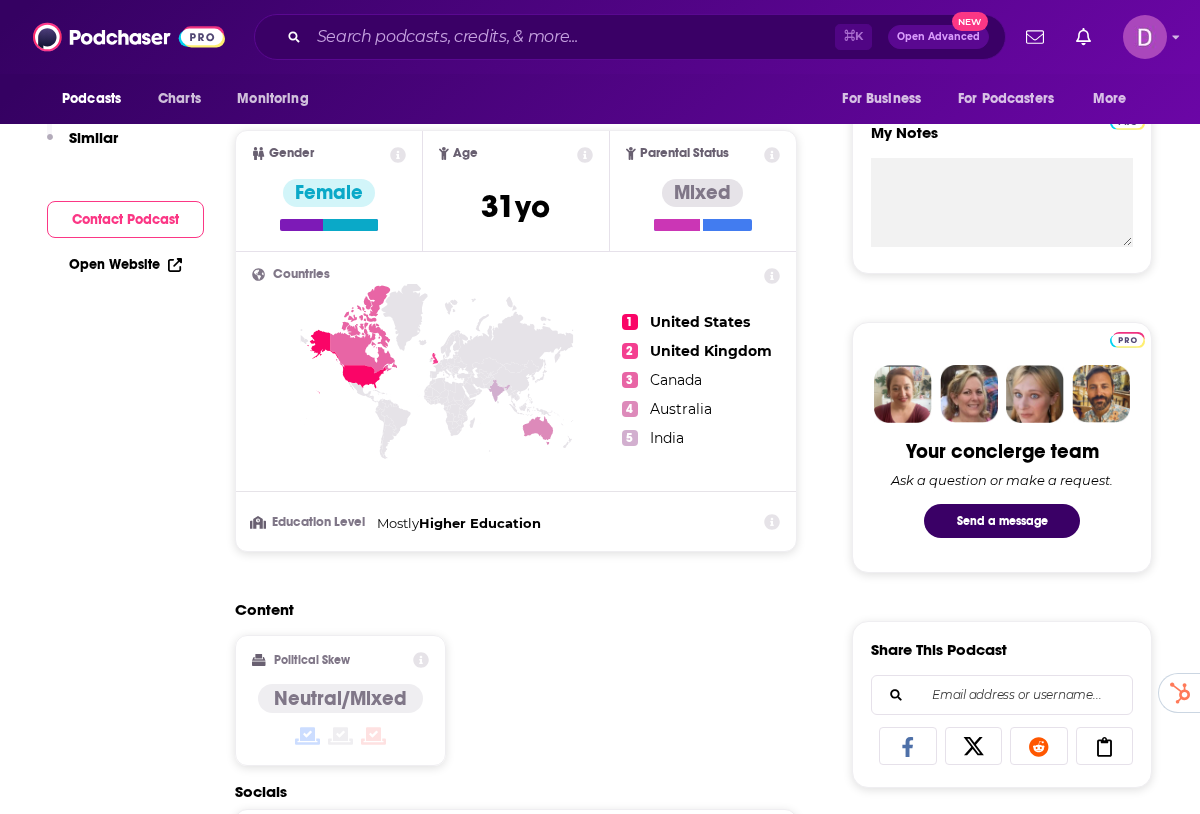 scroll, scrollTop: 0, scrollLeft: 0, axis: both 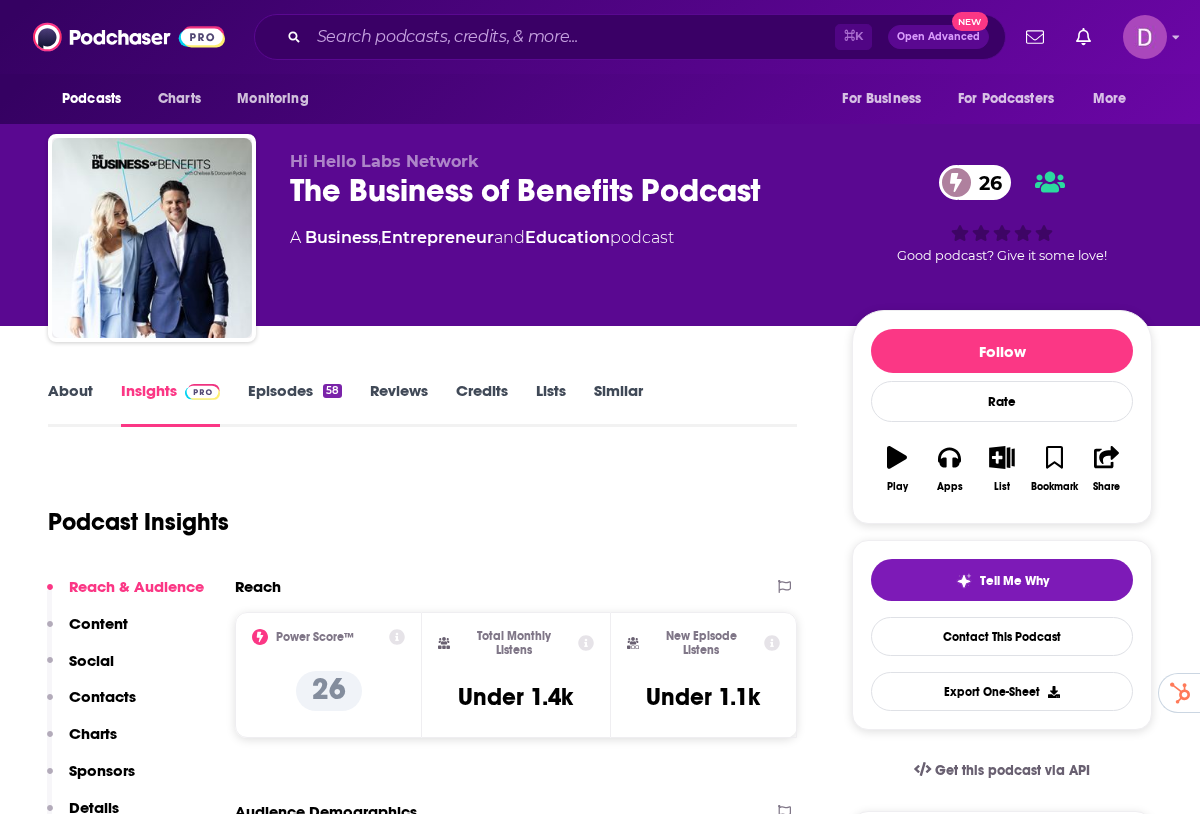 click on "Reviews" at bounding box center [399, 404] 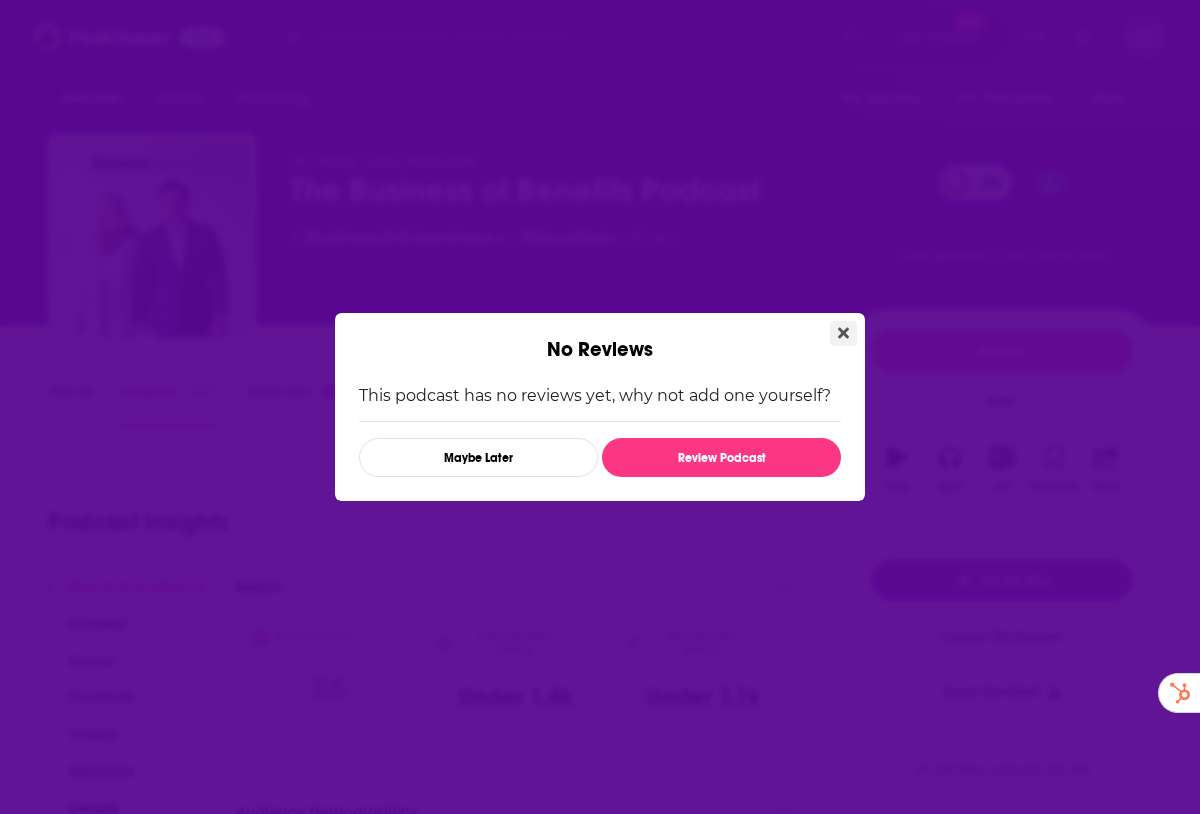 click 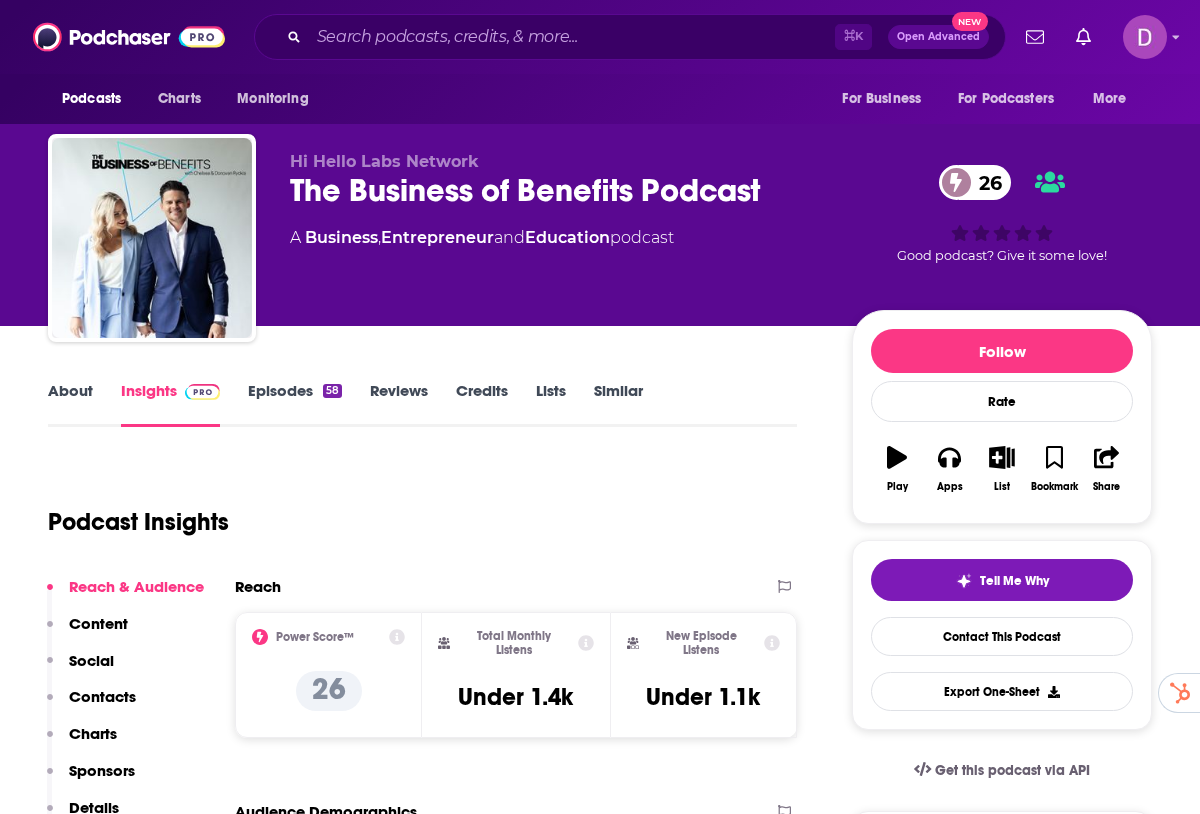 click on "About Insights Episodes [NUMBER] Reviews Credits Lists Similar Podcast Insights Reach & Audience Content Social Contacts Charts Sponsors Details Similar Contact Podcast Open Website Reach Power Score™ [NUMBER] Total Monthly Listens Under [NUMBER]k New Episode Listens Under [NUMBER]k Export One-Sheet Audience Demographics Gender Female Age [NUMBER] yo Parental Status Mixed Countries [NUMBER] United States [NUMBER] United Kingdom [NUMBER] Canada [NUMBER] Australia [NUMBER] India Education Level Mostly Higher Education Content Political Skew Neutral/Mixed Socials This podcast does not have social handles yet. Contacts RSS Podcast Email Hi Hello Labs podcast@ethoseffectpodcast.com podcast@ethoseffectpodcast.com That's all there is! Charts All Charts All Categories All Countries This podcast isn't ranking on any Apple or Spotify charts today. Recent Sponsors of The Business of Benefits Podcast Beta Add to We do not have sponsor history for this podcast yet or there are no sponsors. Podcast Details Podcast Status Active Release Period [NUMBER] per month Explicit Yes Language" at bounding box center (600, 5156) 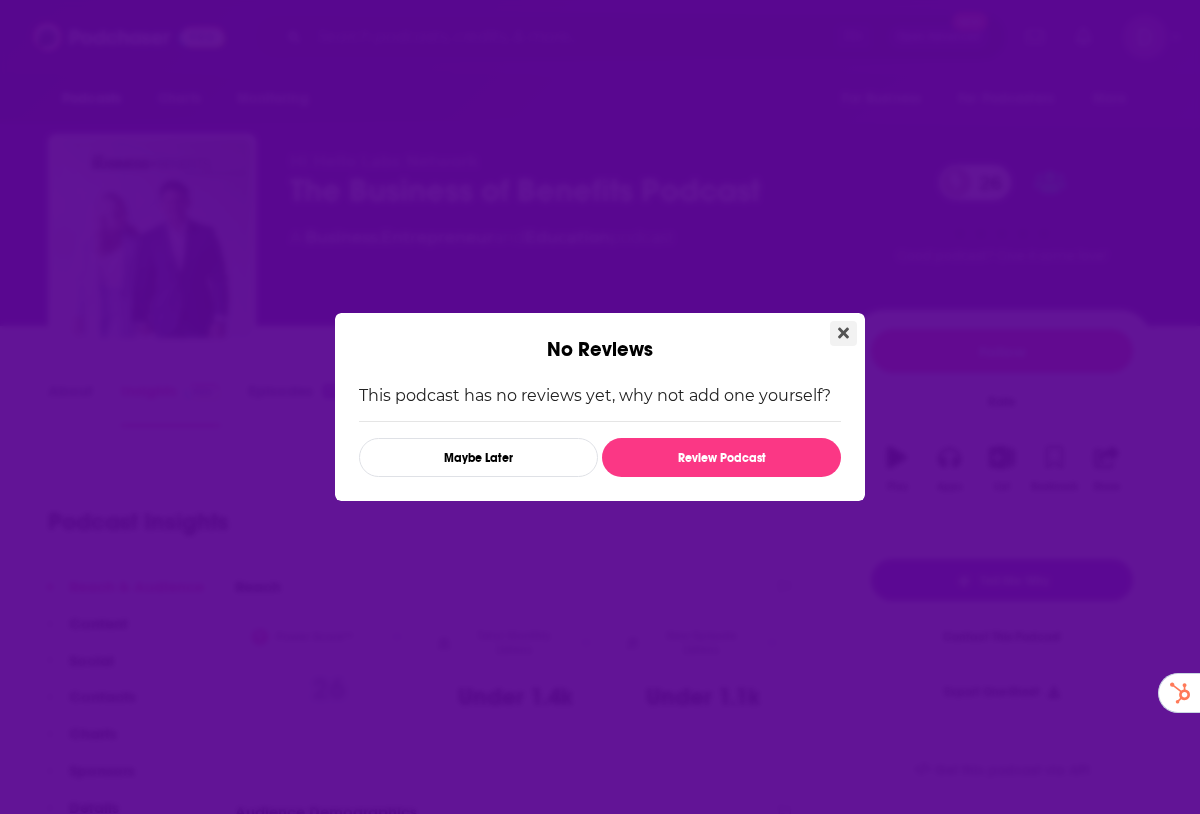 click at bounding box center (843, 333) 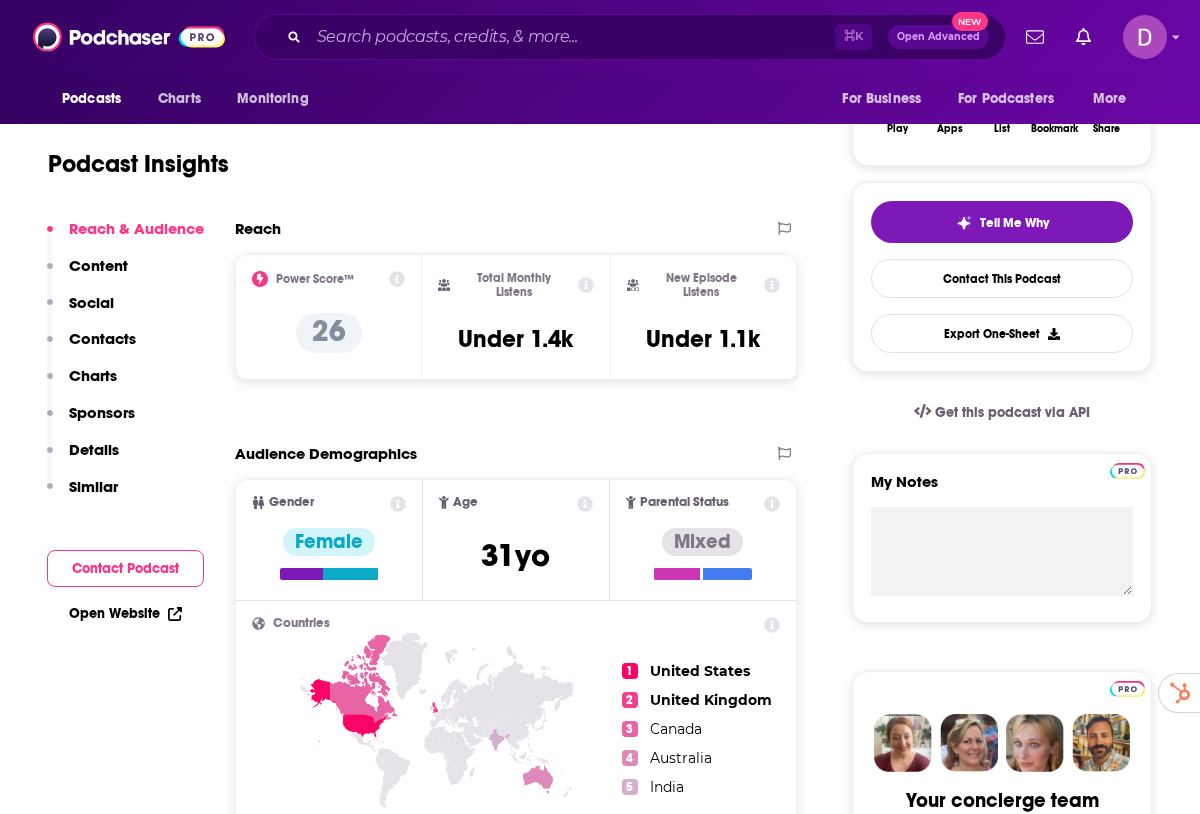 scroll, scrollTop: 359, scrollLeft: 0, axis: vertical 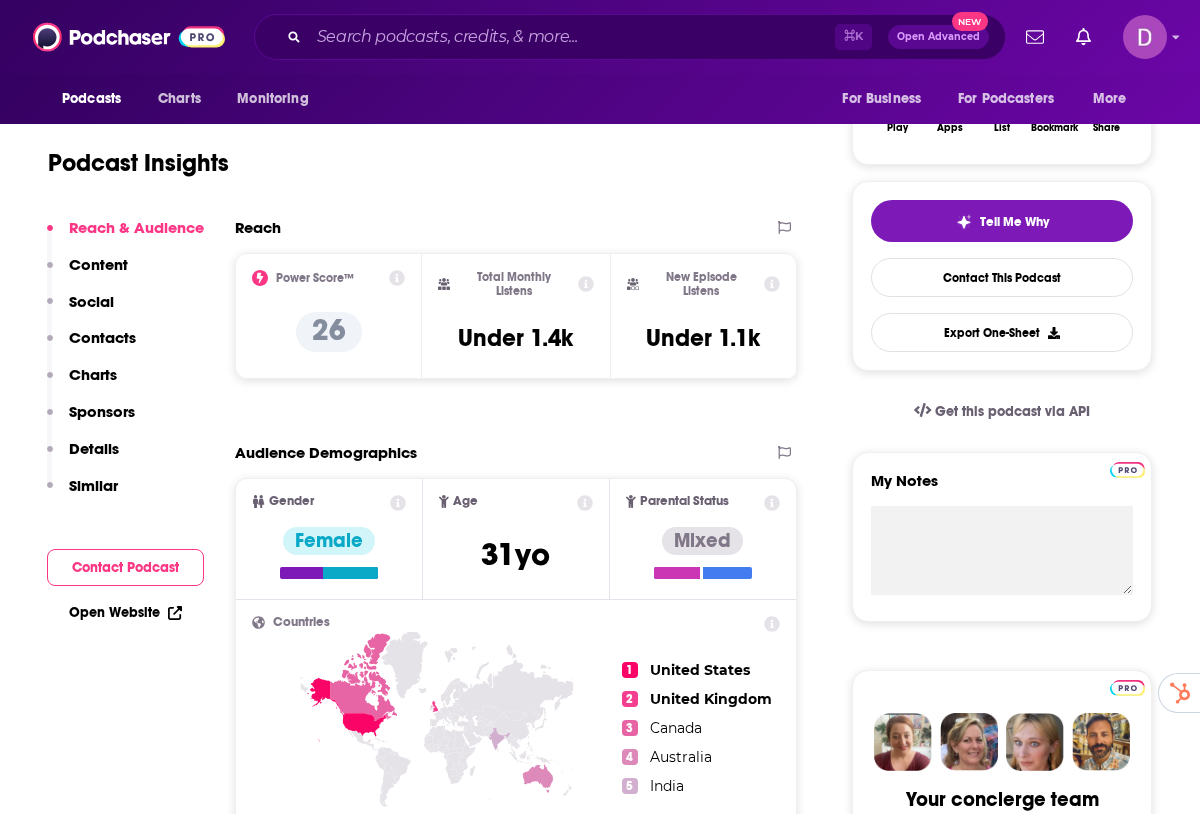 click on "Charts" at bounding box center [93, 374] 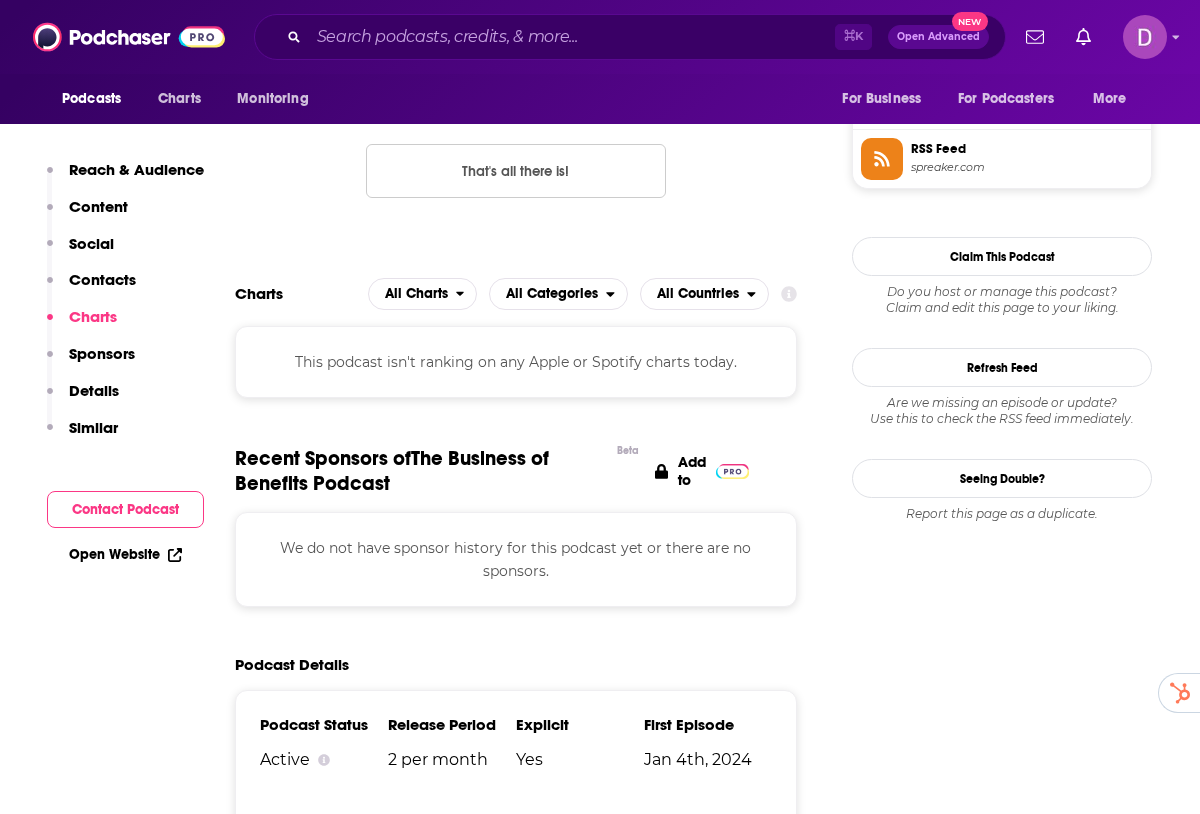 scroll, scrollTop: 1651, scrollLeft: 0, axis: vertical 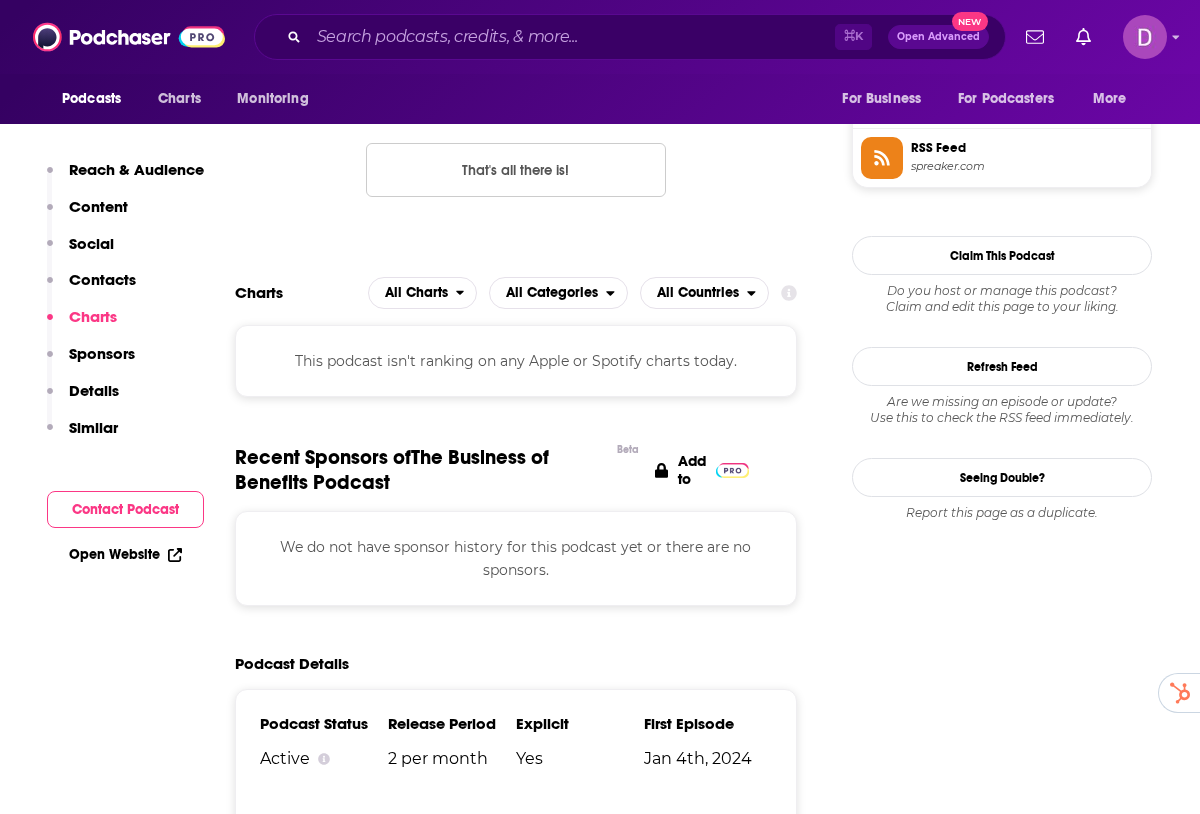 click on "Details" at bounding box center [94, 390] 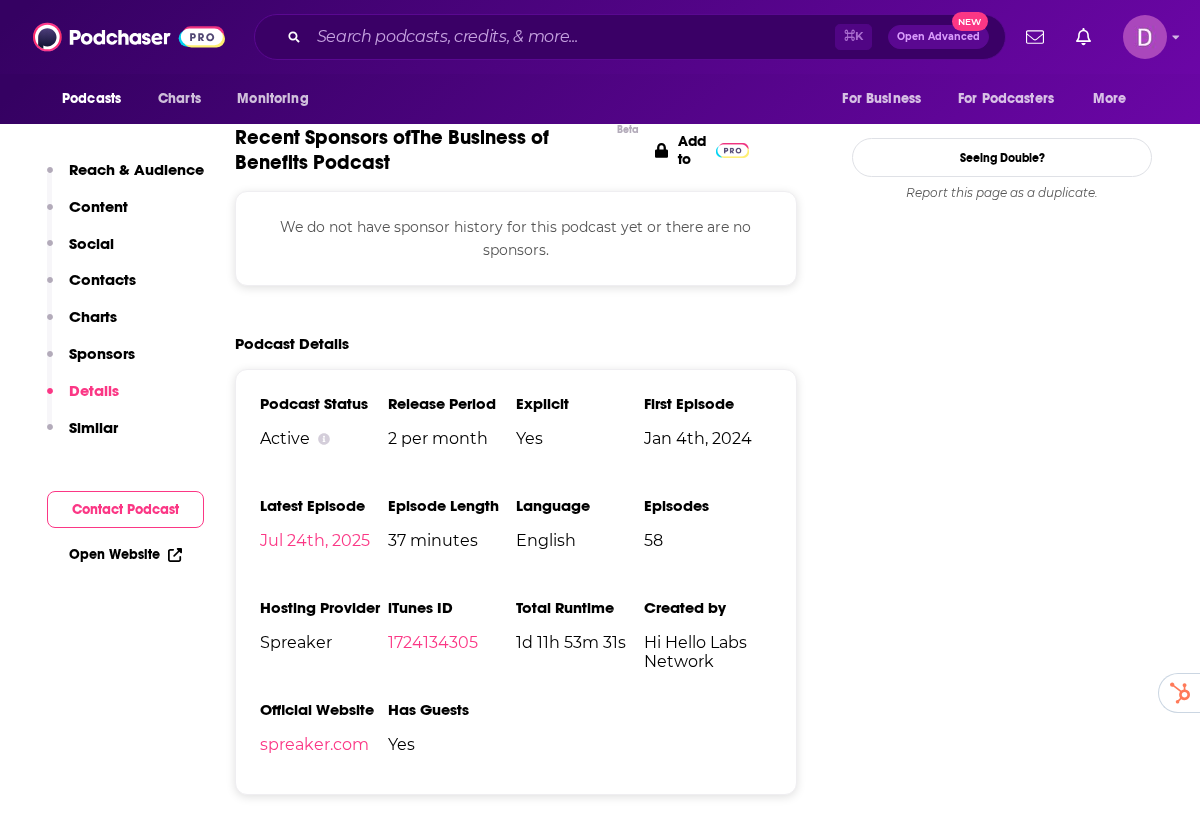 scroll, scrollTop: 2028, scrollLeft: 0, axis: vertical 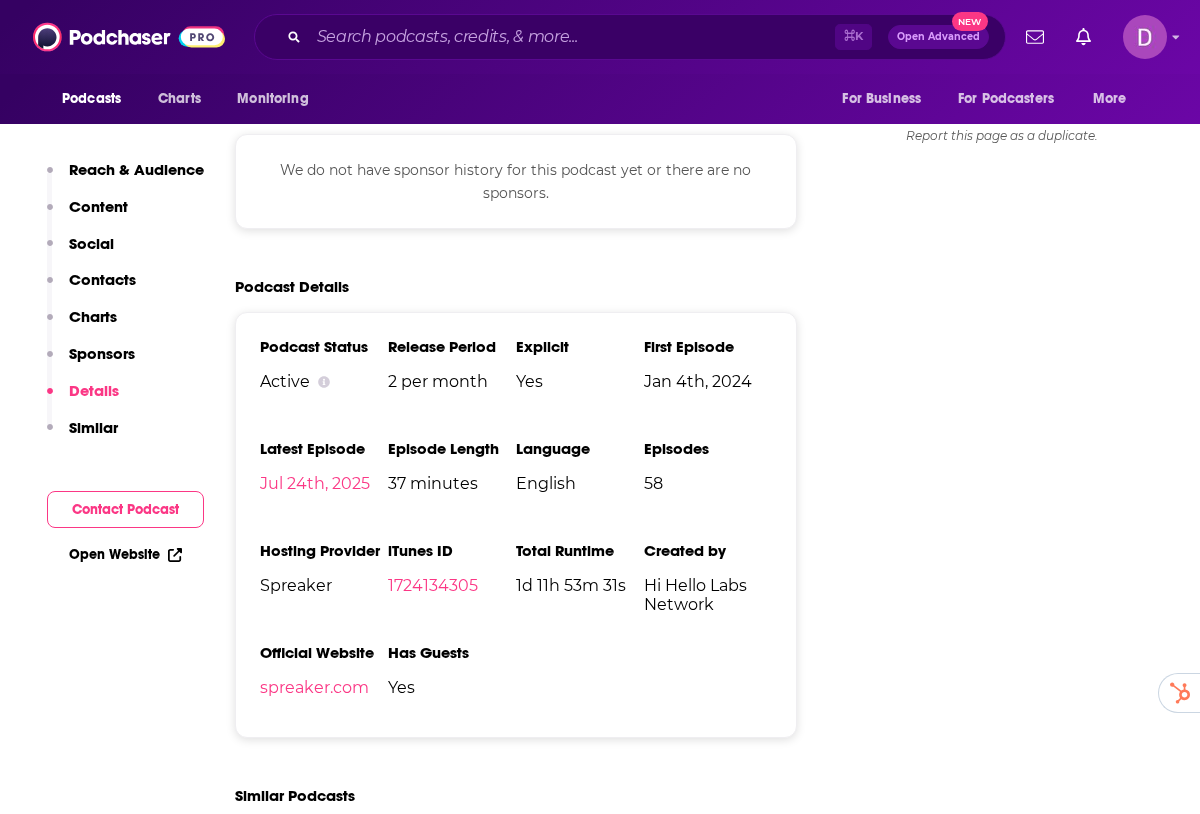 click on "Sponsors" at bounding box center (91, 362) 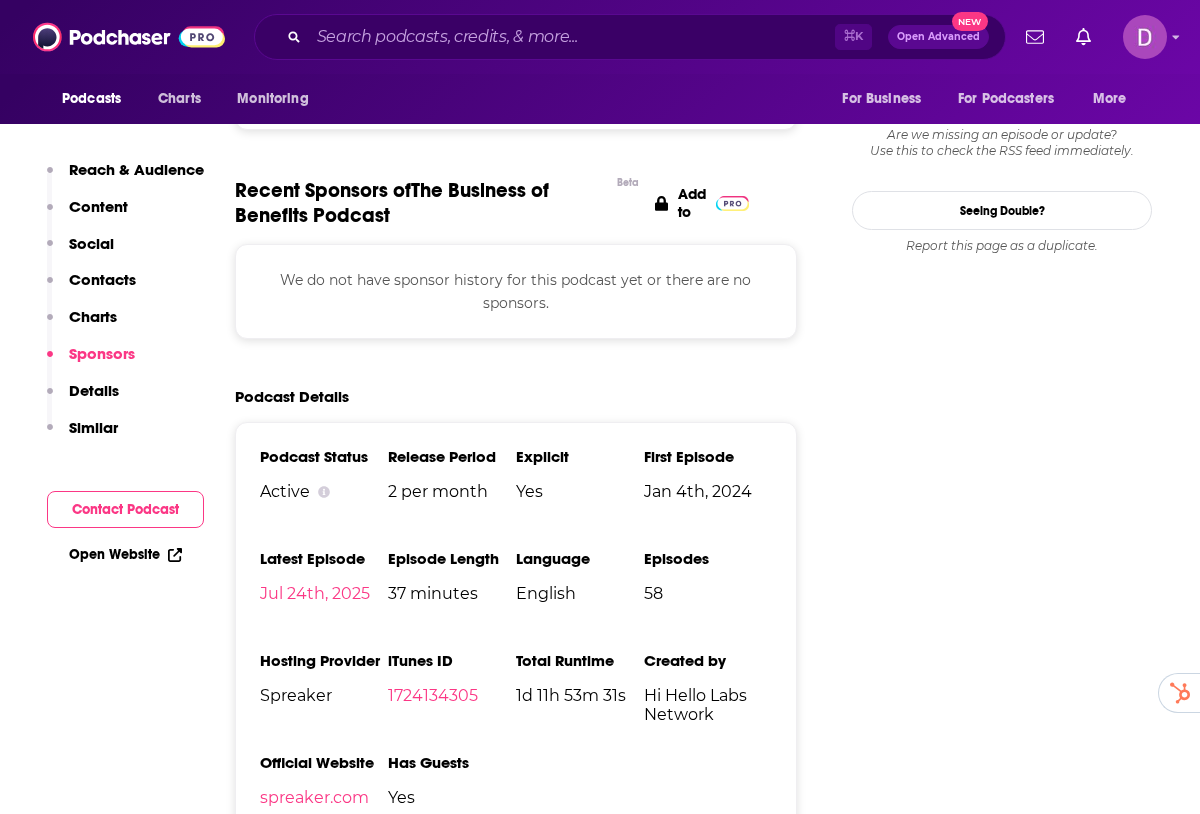 scroll, scrollTop: 1820, scrollLeft: 0, axis: vertical 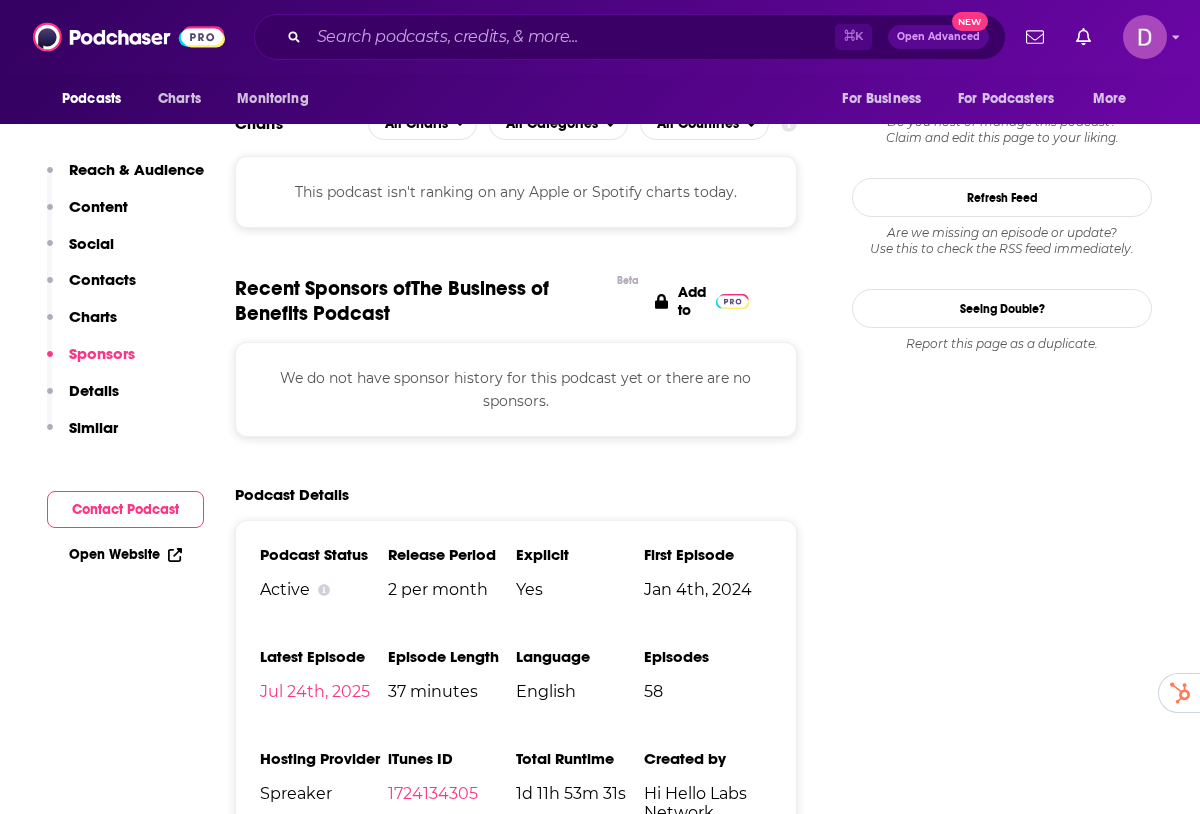 click on "Similar" at bounding box center [93, 427] 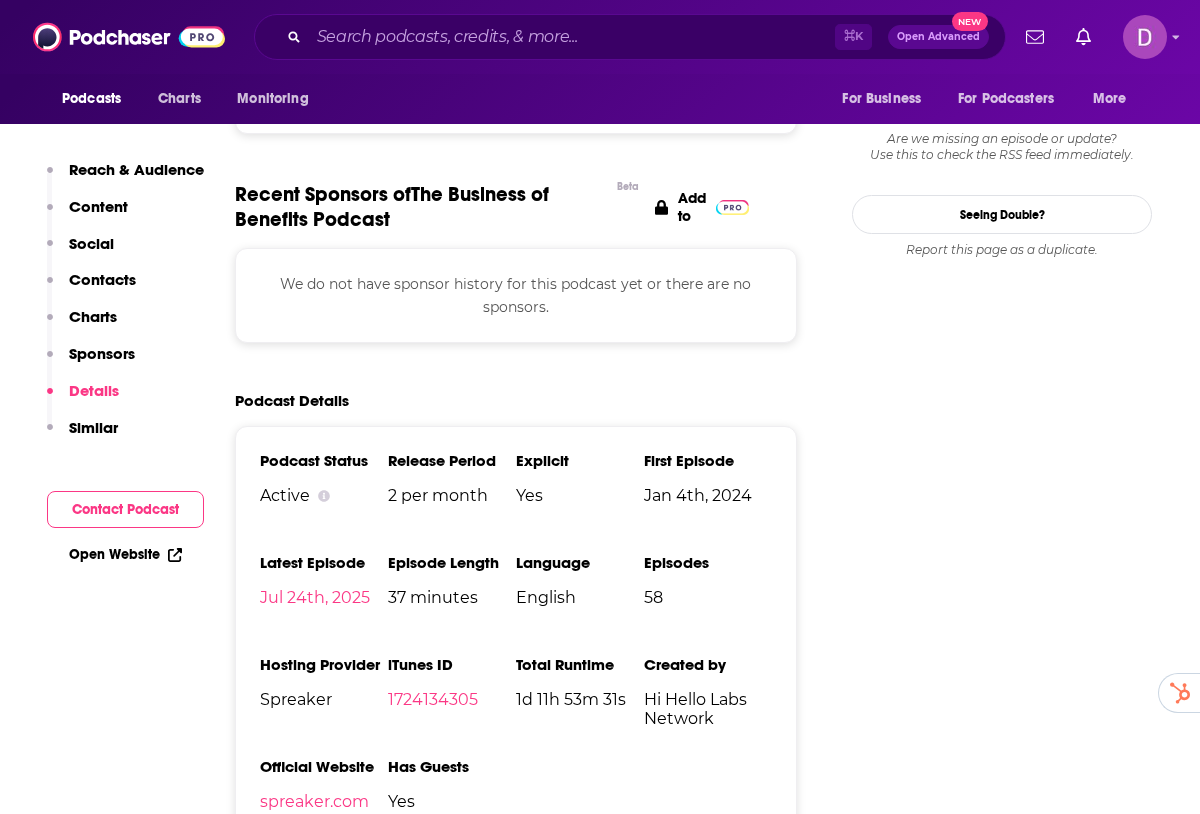 scroll, scrollTop: 1872, scrollLeft: 0, axis: vertical 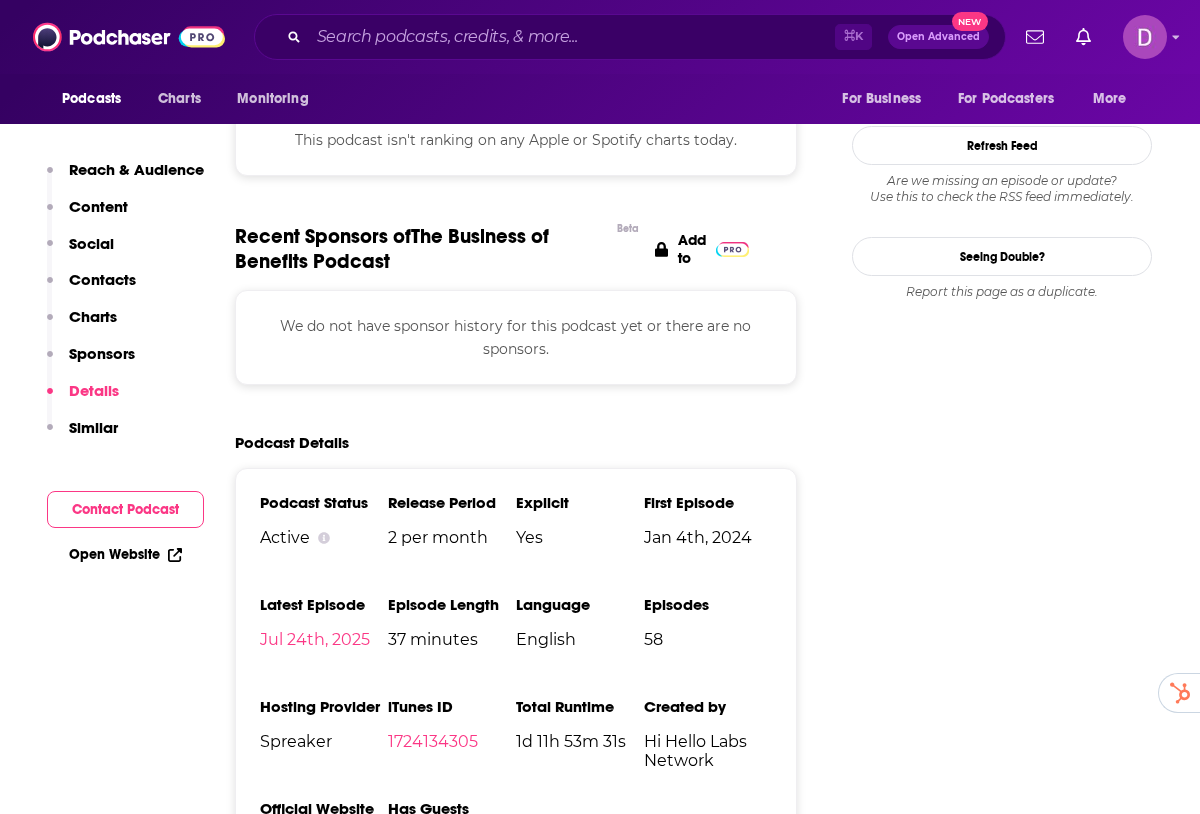 click on "Reach & Audience" at bounding box center (136, 169) 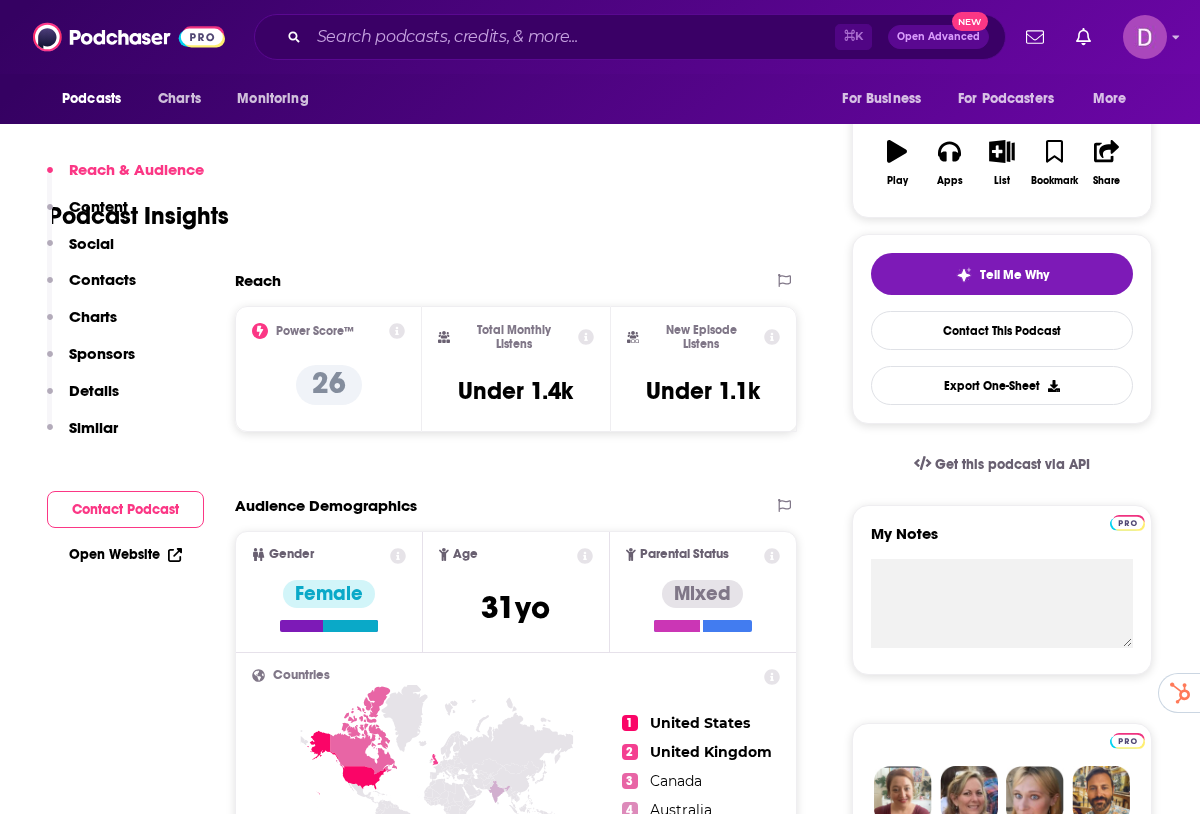 scroll, scrollTop: 299, scrollLeft: 0, axis: vertical 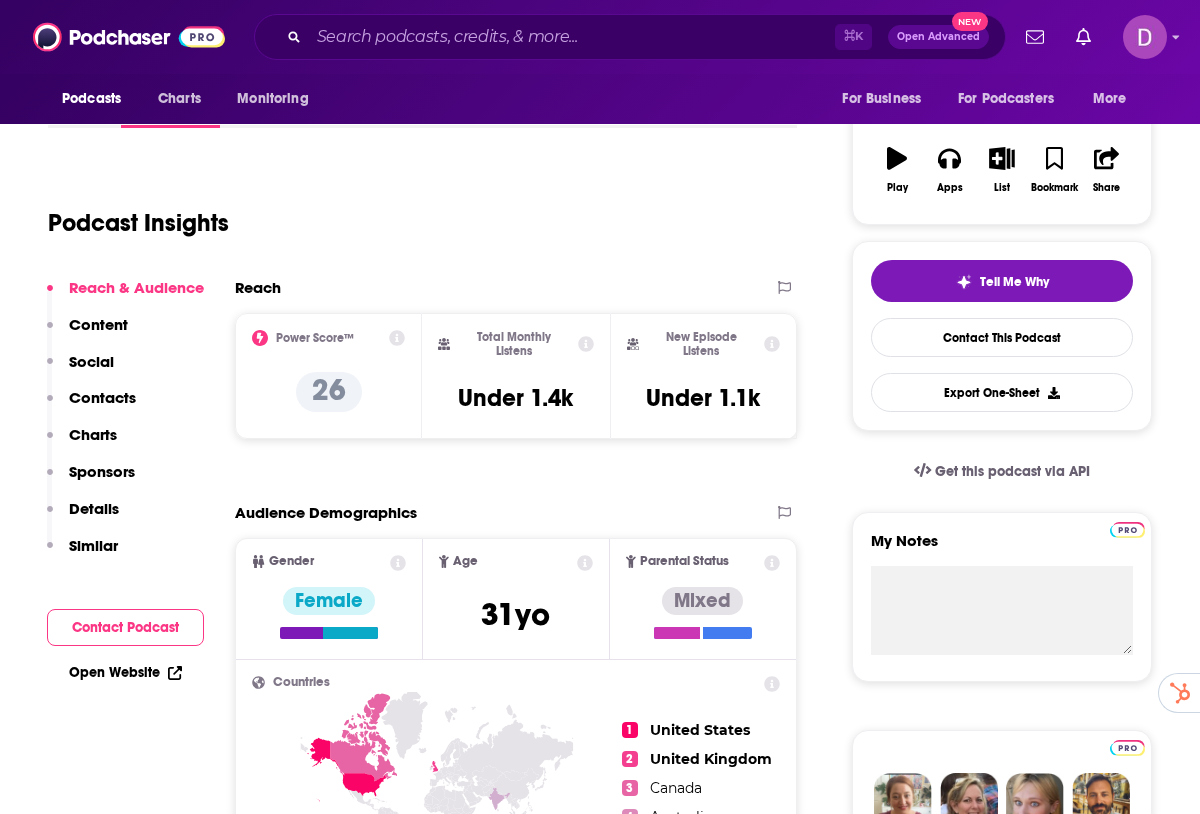 click on "Podcast Insights" at bounding box center [138, 223] 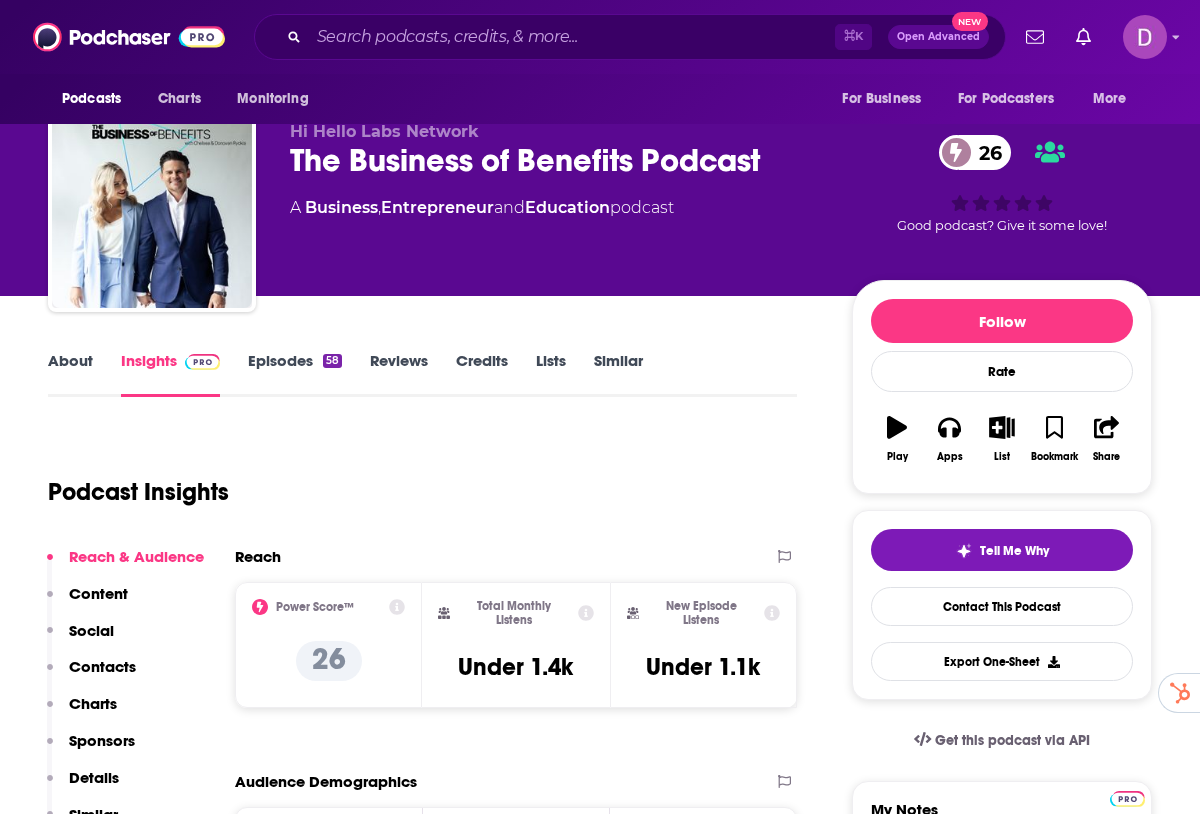 scroll, scrollTop: 0, scrollLeft: 0, axis: both 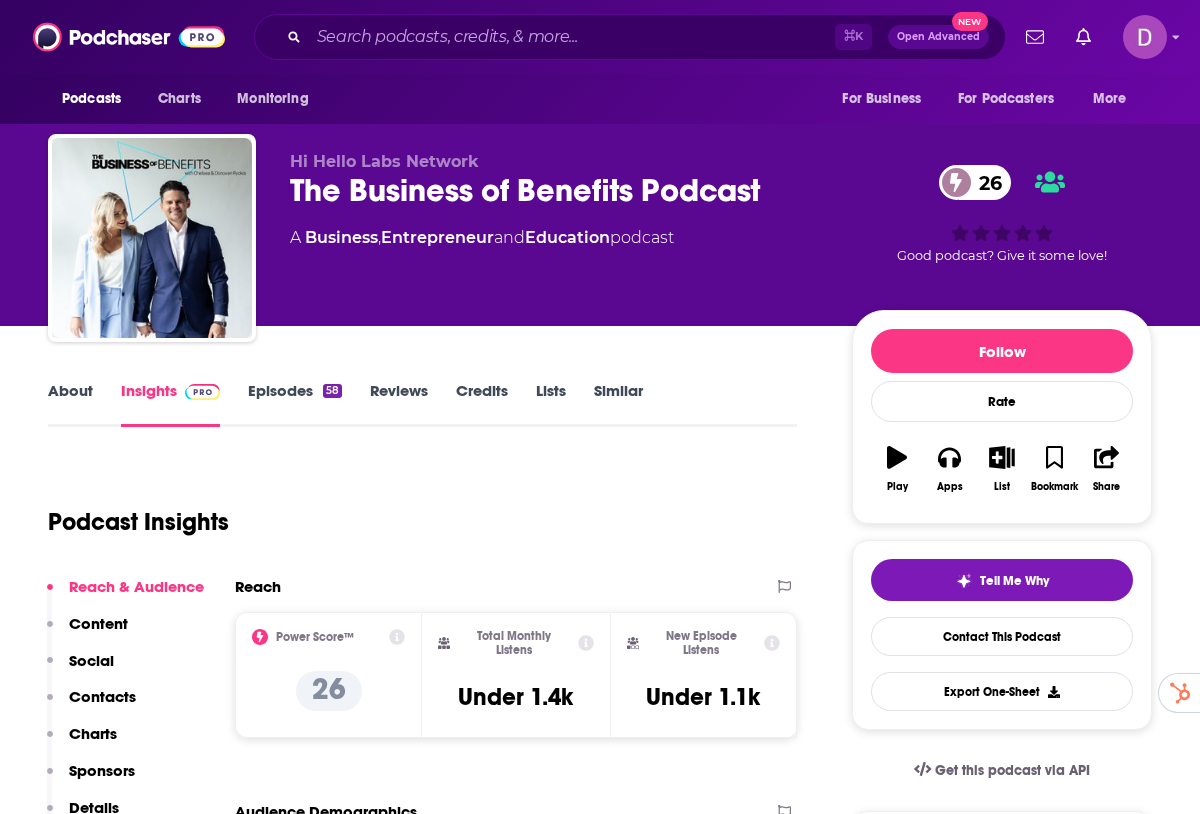 click on "About" at bounding box center (70, 404) 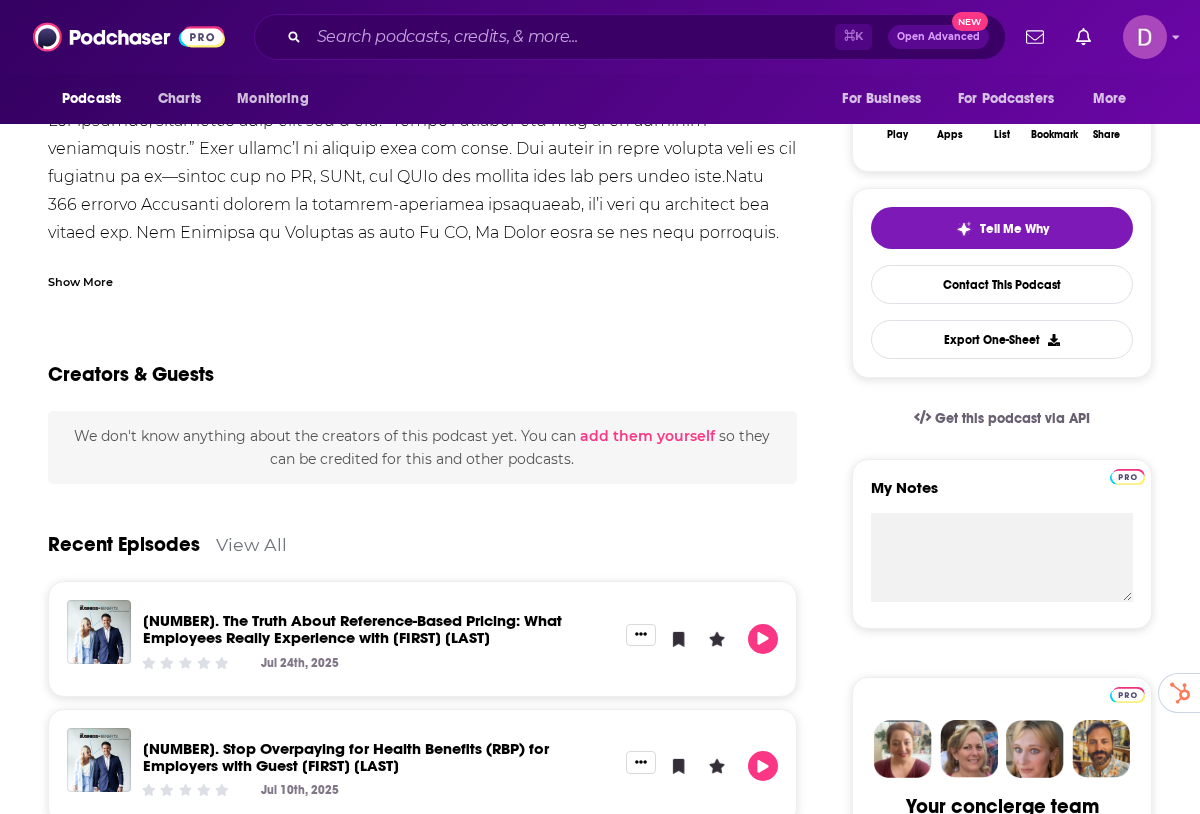 scroll, scrollTop: 353, scrollLeft: 0, axis: vertical 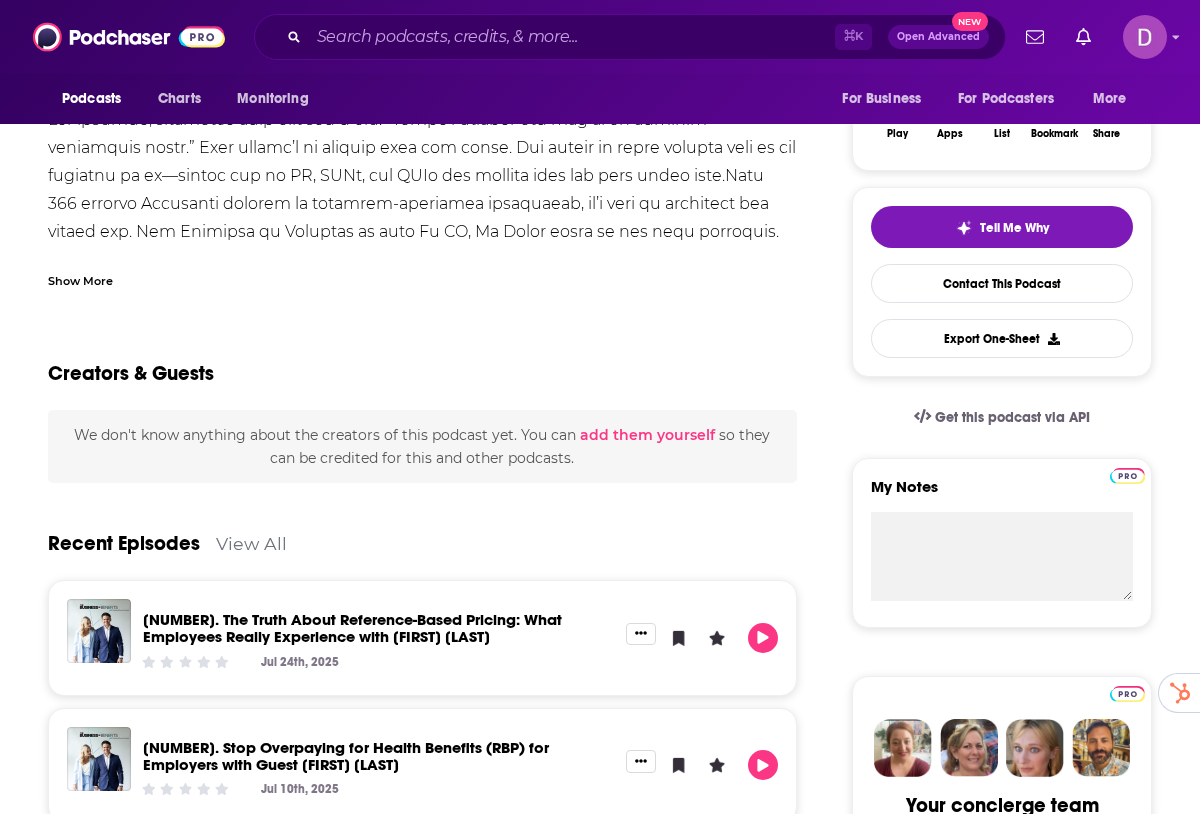 click on "Jul 24th, 2025" at bounding box center (378, 661) 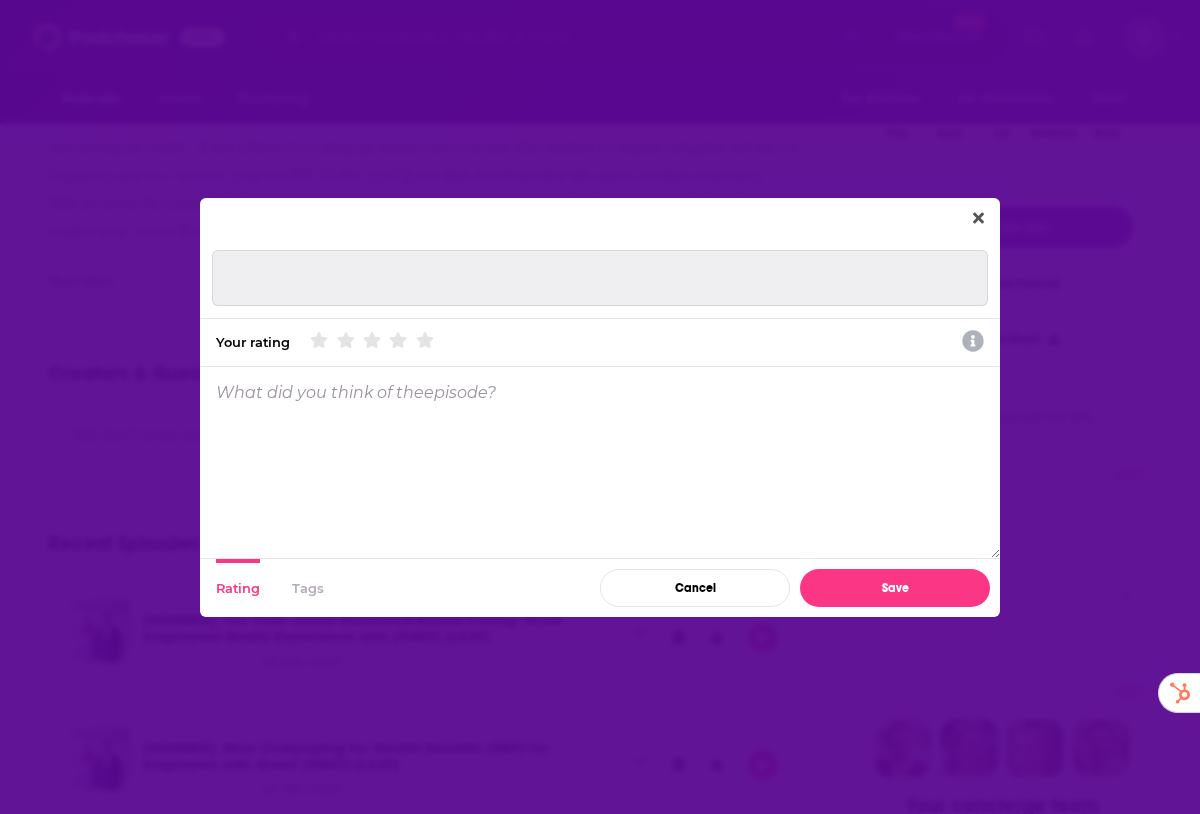 scroll, scrollTop: 0, scrollLeft: 0, axis: both 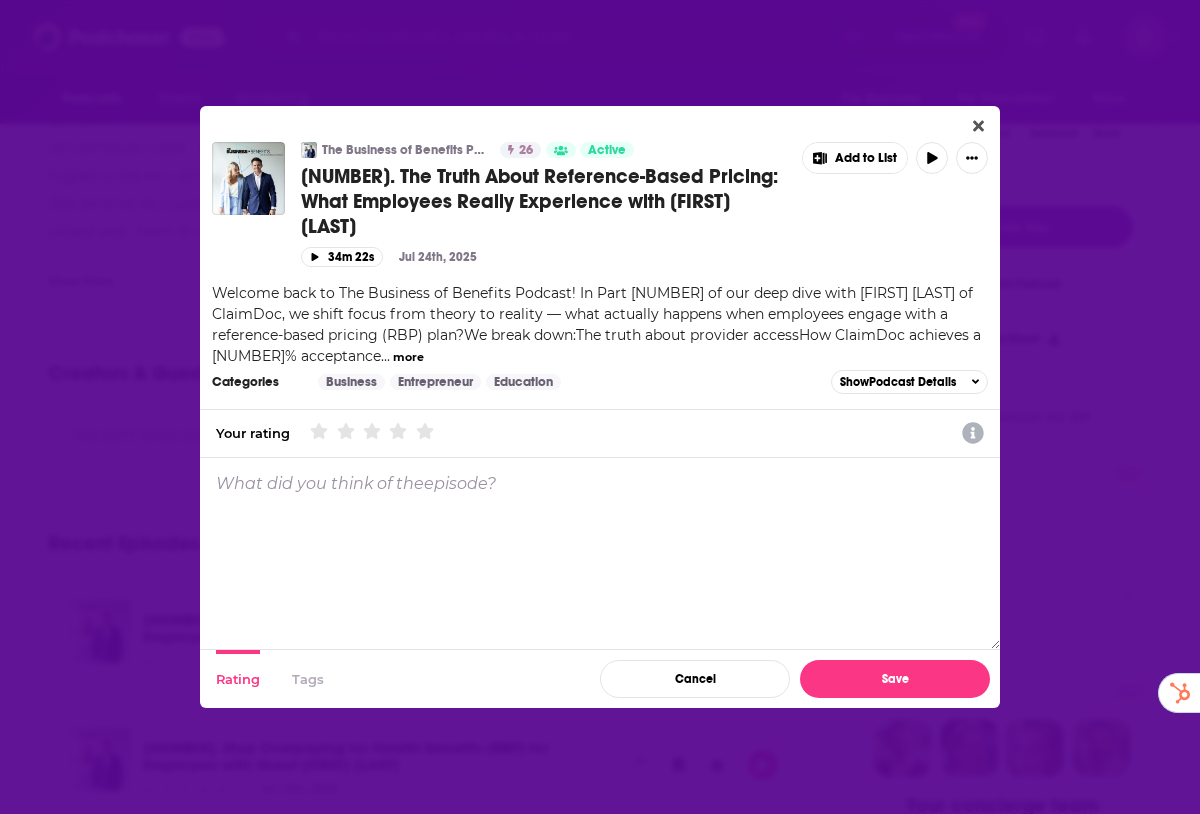 click on "Your rating What do you think? Please choose a rating. What do you think? Please choose a rating." at bounding box center (600, 434) 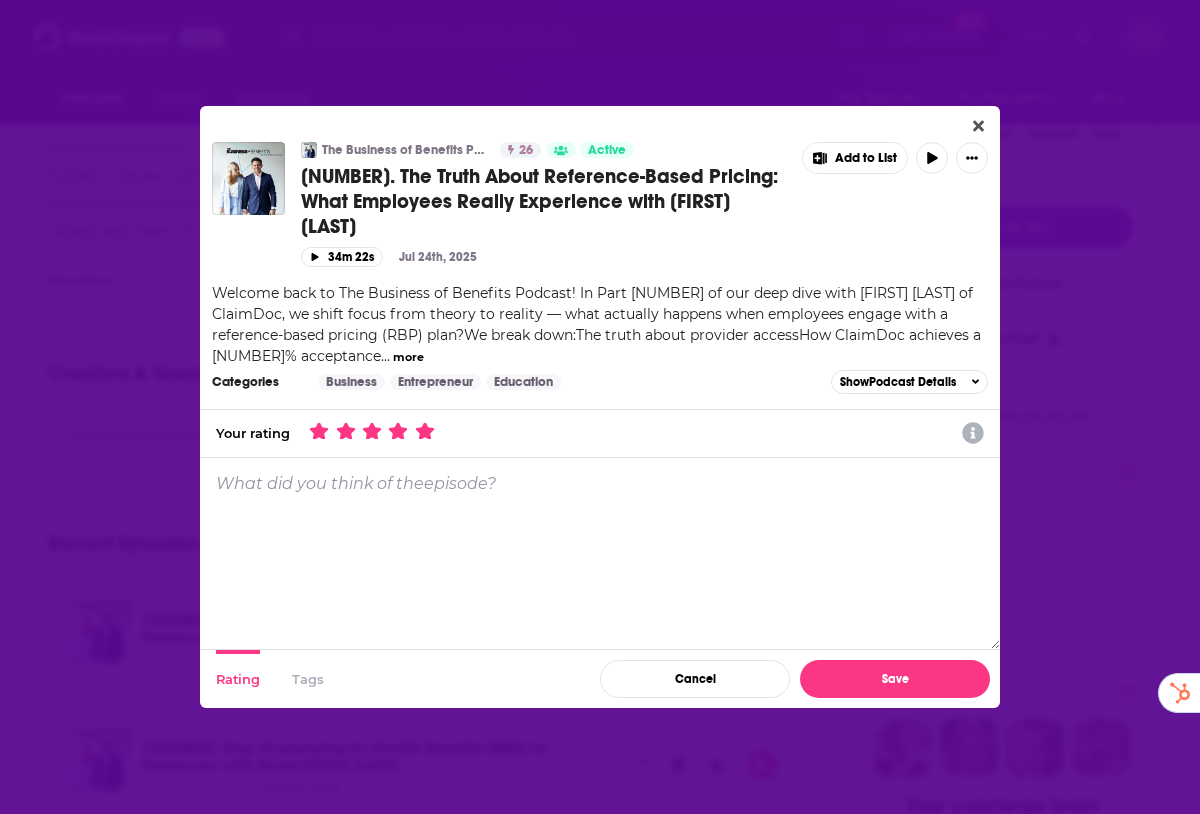click 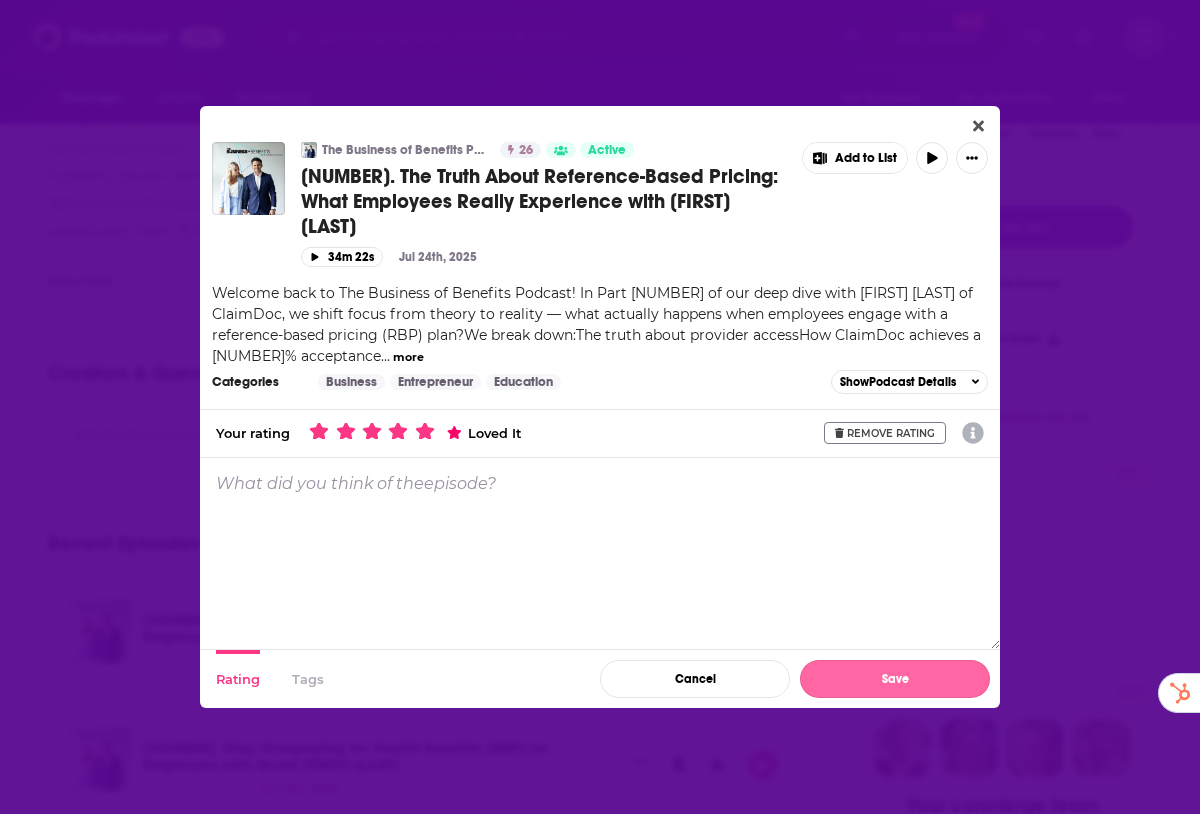 click on "Save" at bounding box center [895, 679] 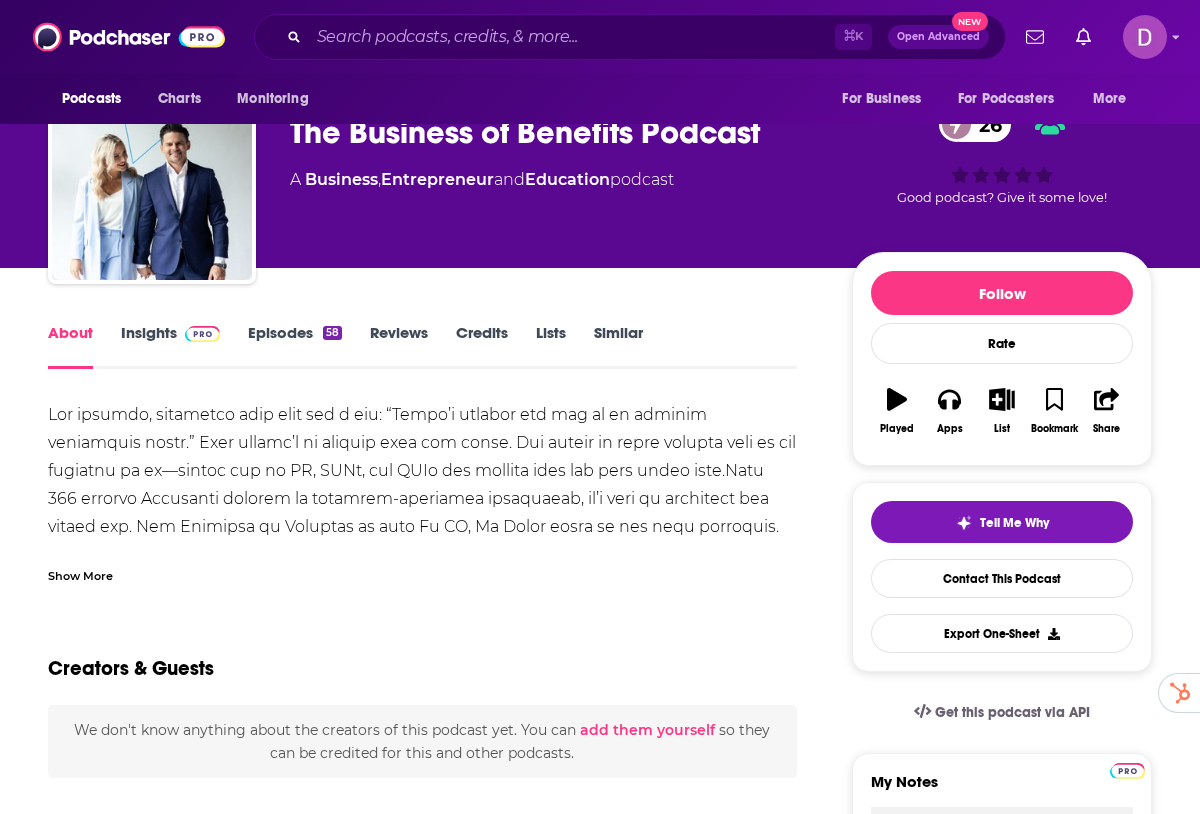 scroll, scrollTop: 0, scrollLeft: 0, axis: both 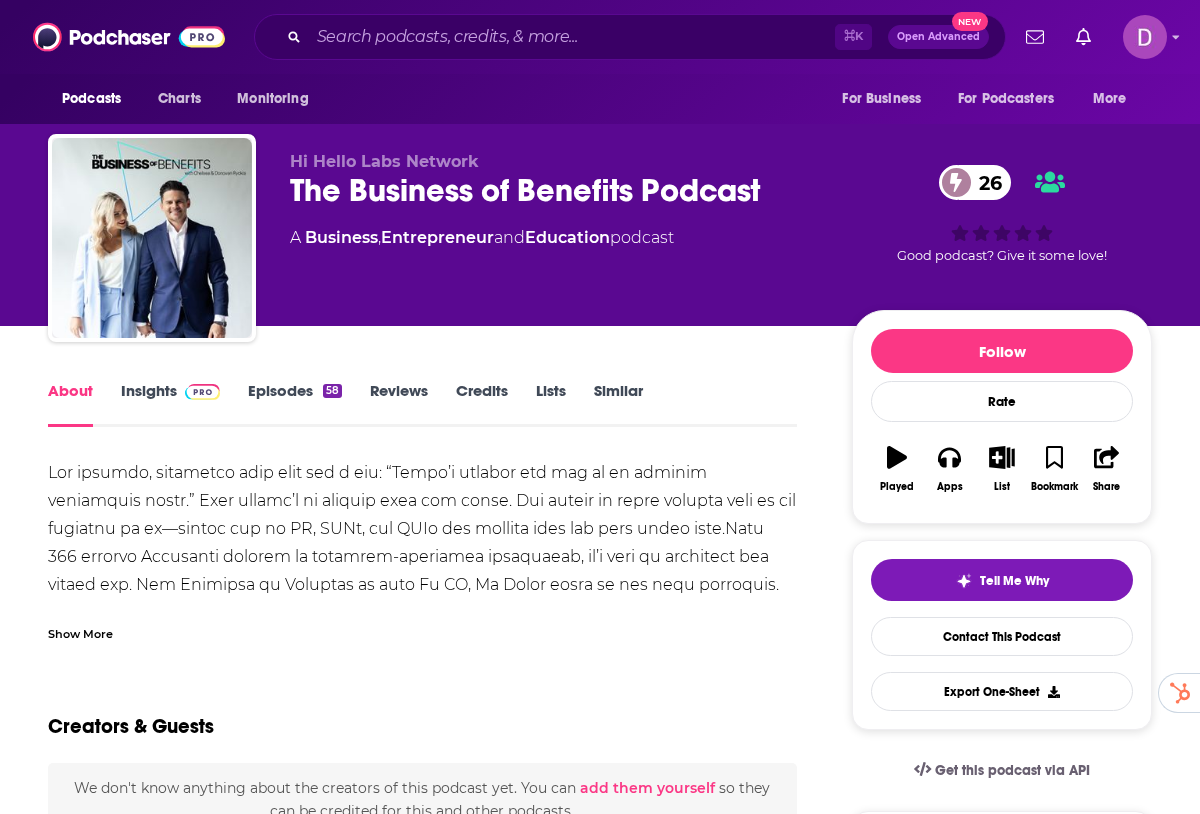 click on "Similar" at bounding box center (618, 404) 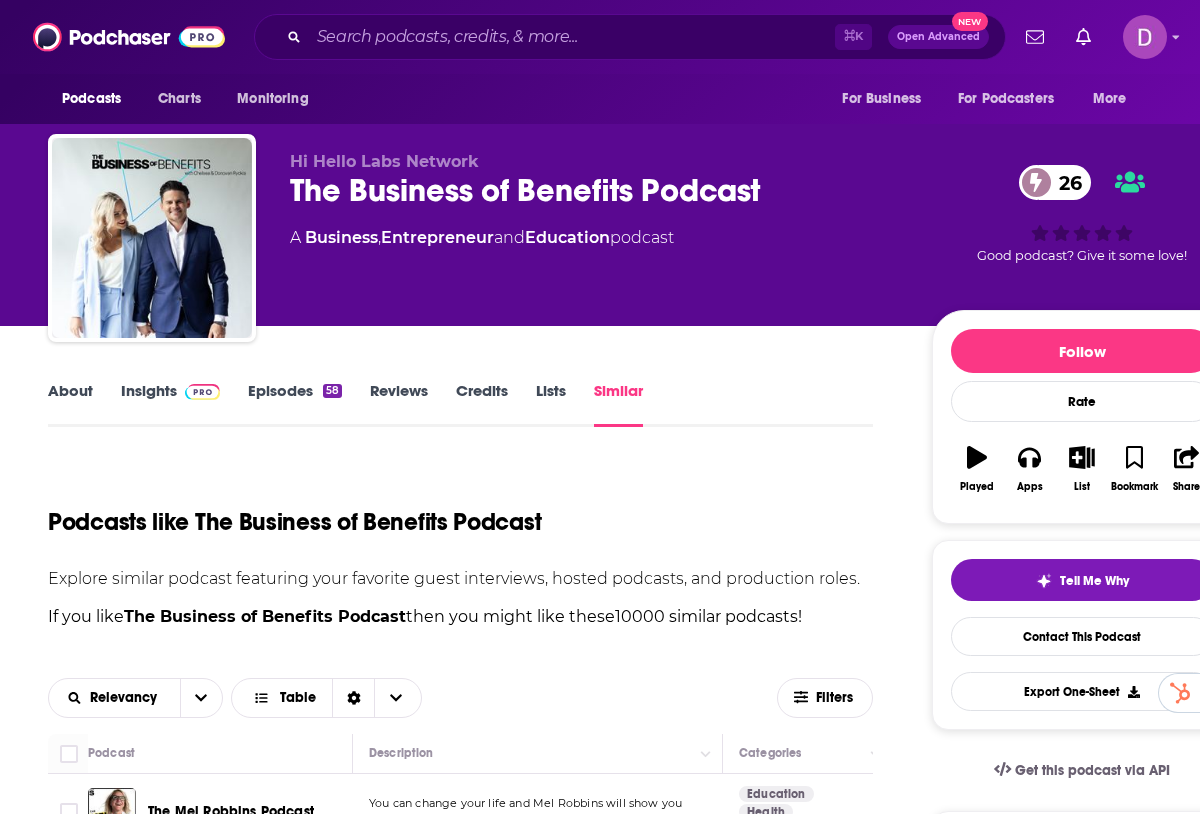 click at bounding box center [1036, 182] 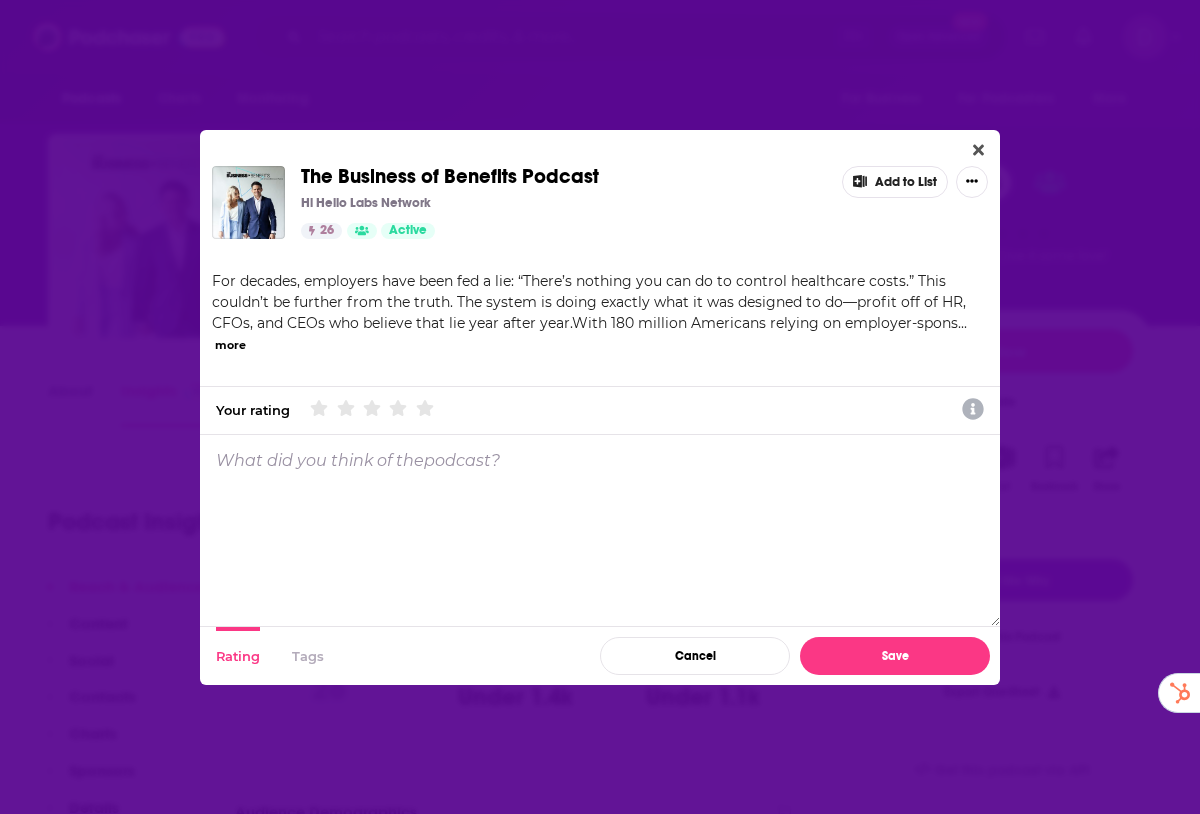 click on "The Business of Benefits Podcast Hi Hello Labs Network [NUMBER] Active Add to List For decades, employers have been fed a lie: “There’s nothing you can do to control healthcare costs.” This couldn’t be further from the truth. The system is doing exactly what it was designed to do—profit off of HR, CFOs, and CEOs who believe that lie year after year.With [NUMBER] million Americans relying on employer-spons ... more Your rating What do you think? Please choose a rating. What did you think of the  podcast ? Rating Tags Cancel Save" at bounding box center (600, 407) 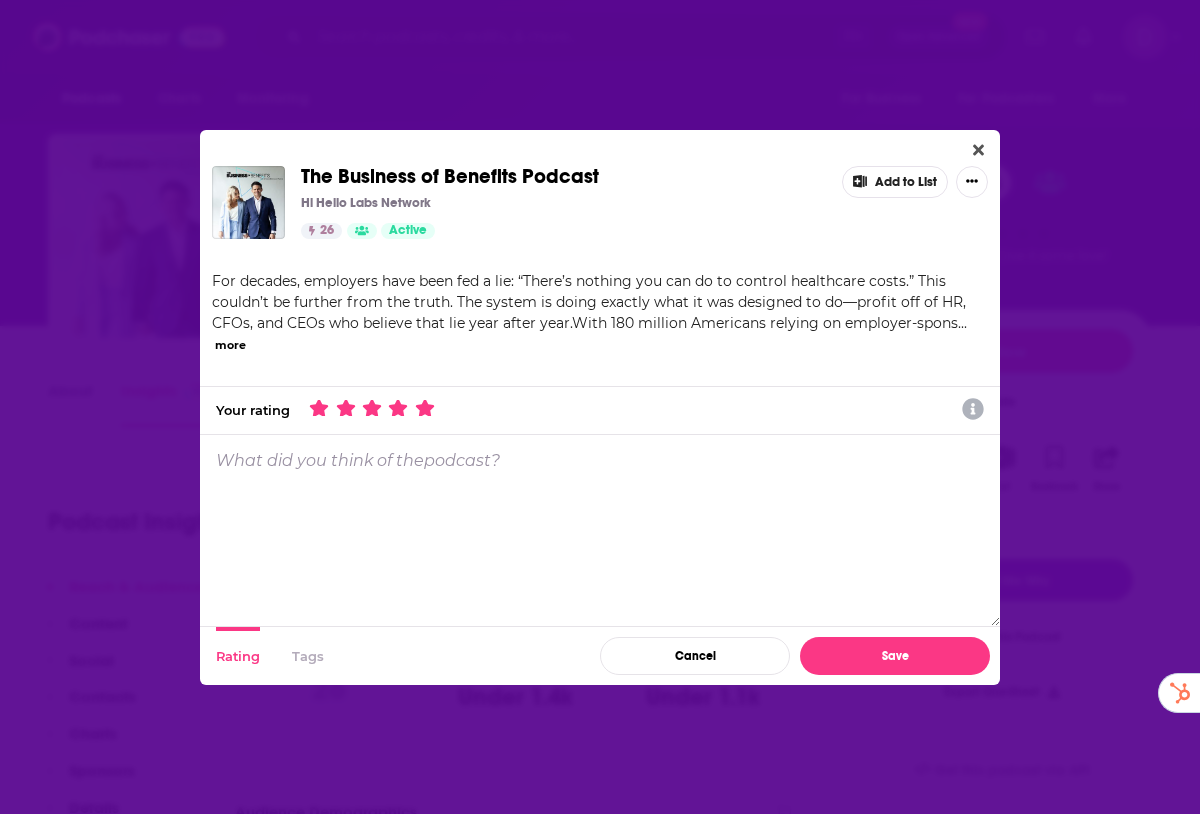 click 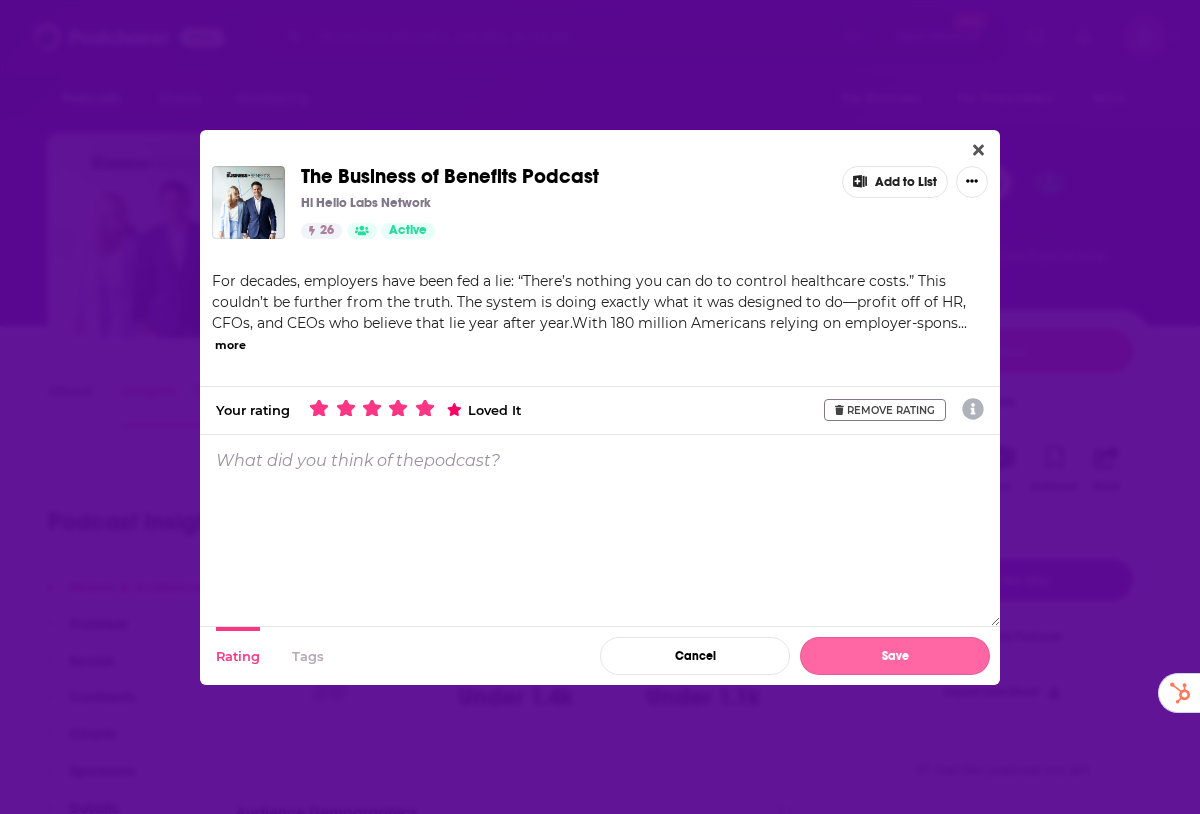 click on "Save" at bounding box center (895, 656) 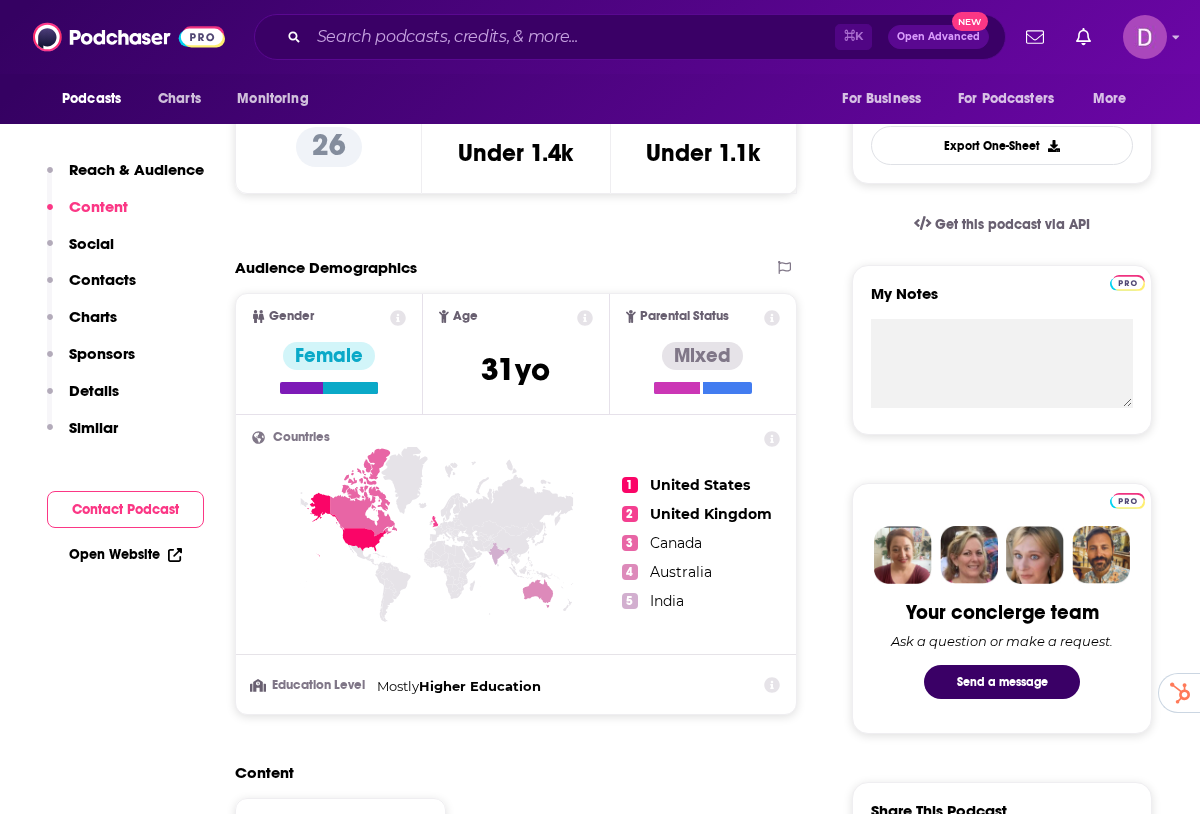 scroll, scrollTop: 234, scrollLeft: 0, axis: vertical 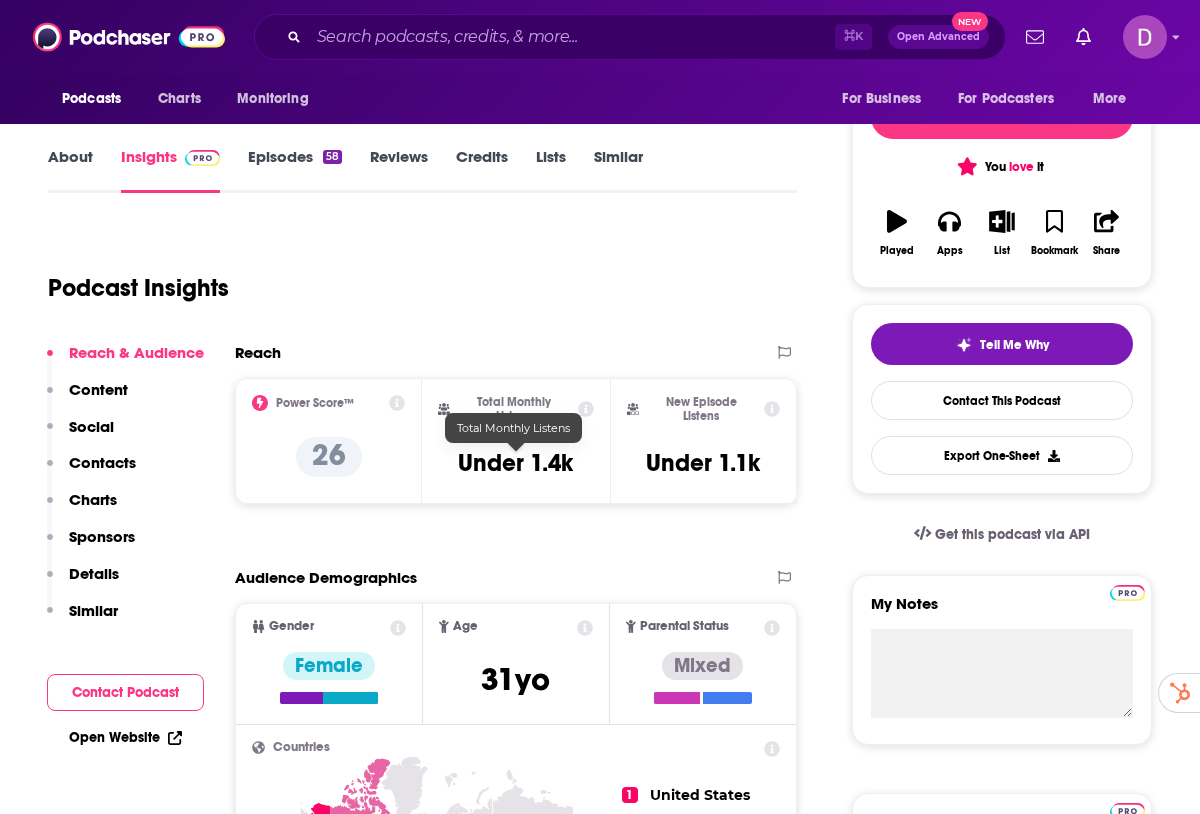 click on "Under 1.4k" at bounding box center [515, 463] 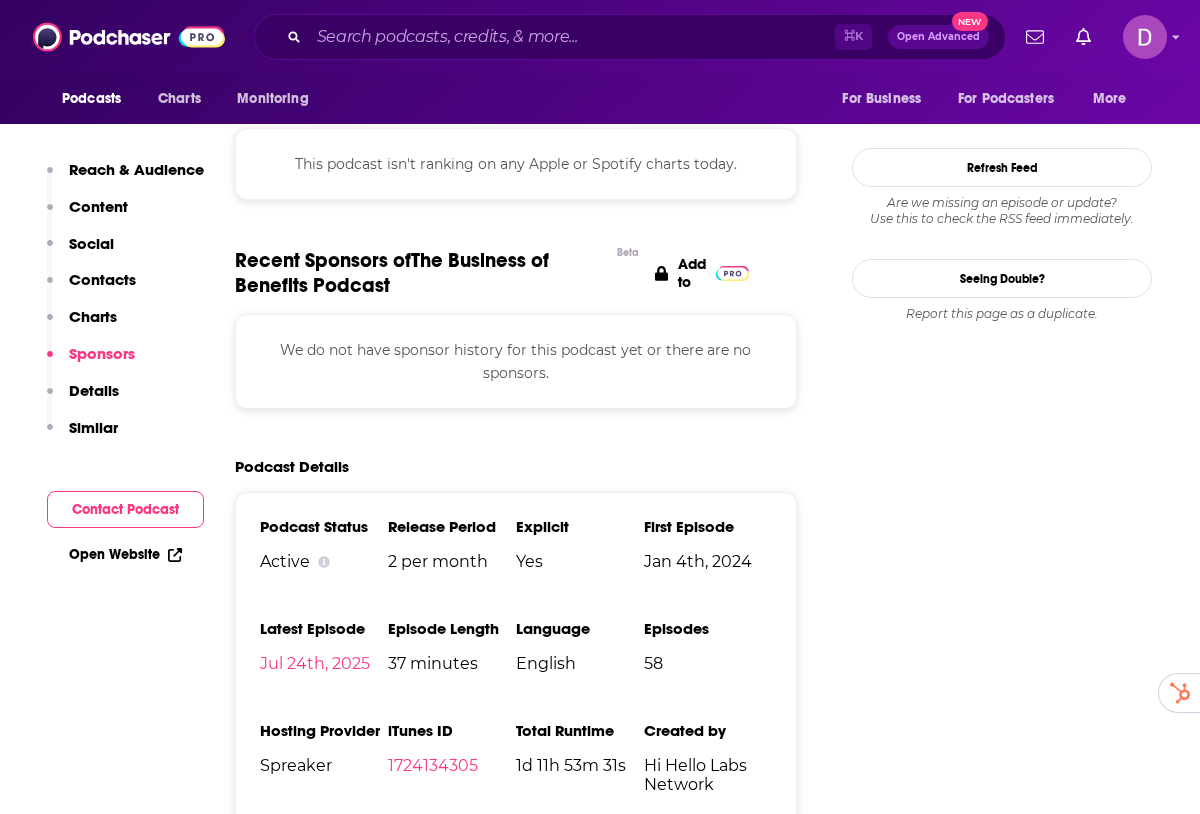 scroll, scrollTop: 1923, scrollLeft: 0, axis: vertical 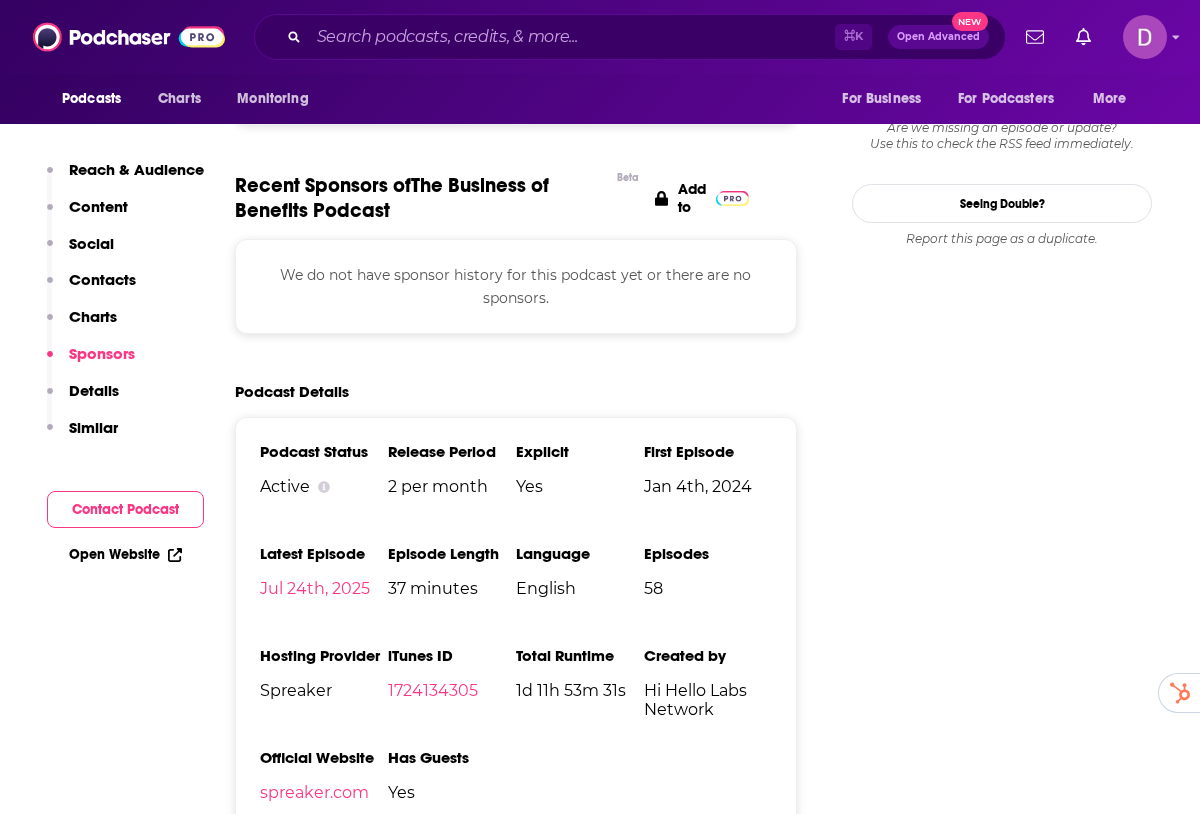 click on "Charts" at bounding box center (93, 316) 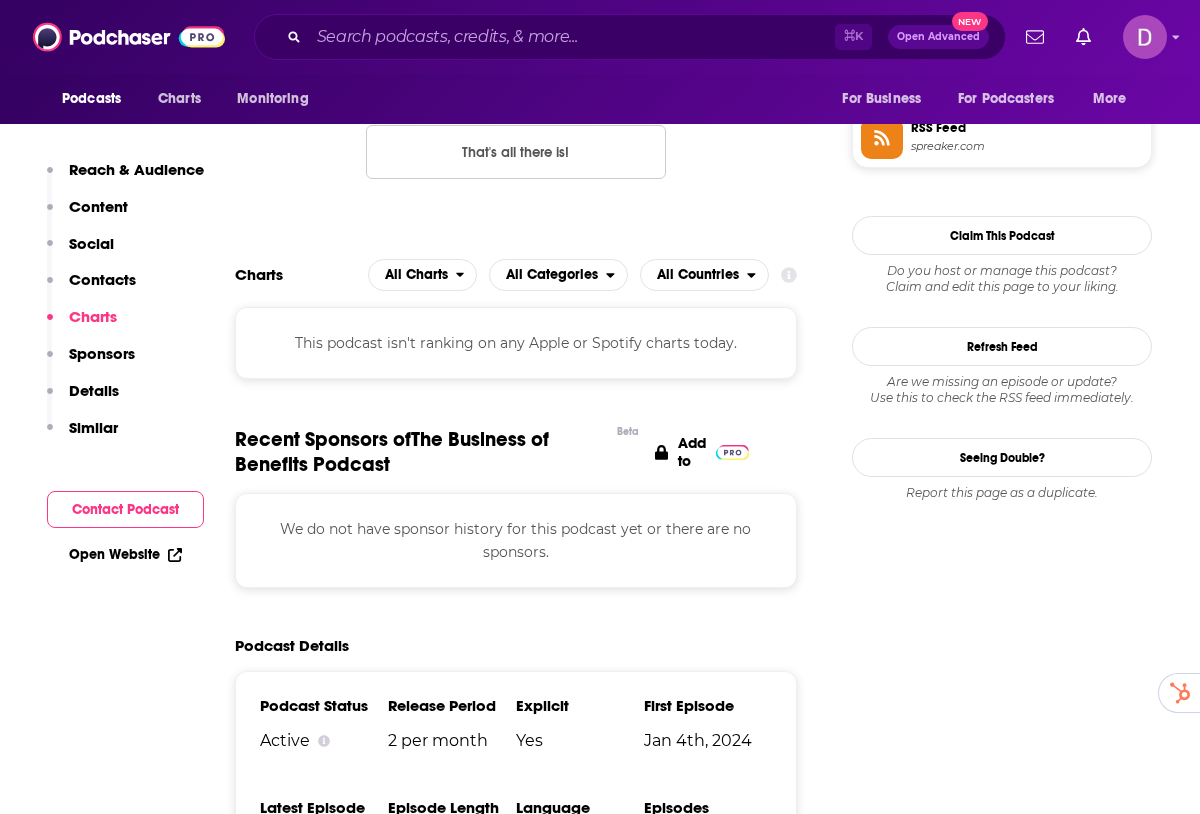 scroll, scrollTop: 1651, scrollLeft: 0, axis: vertical 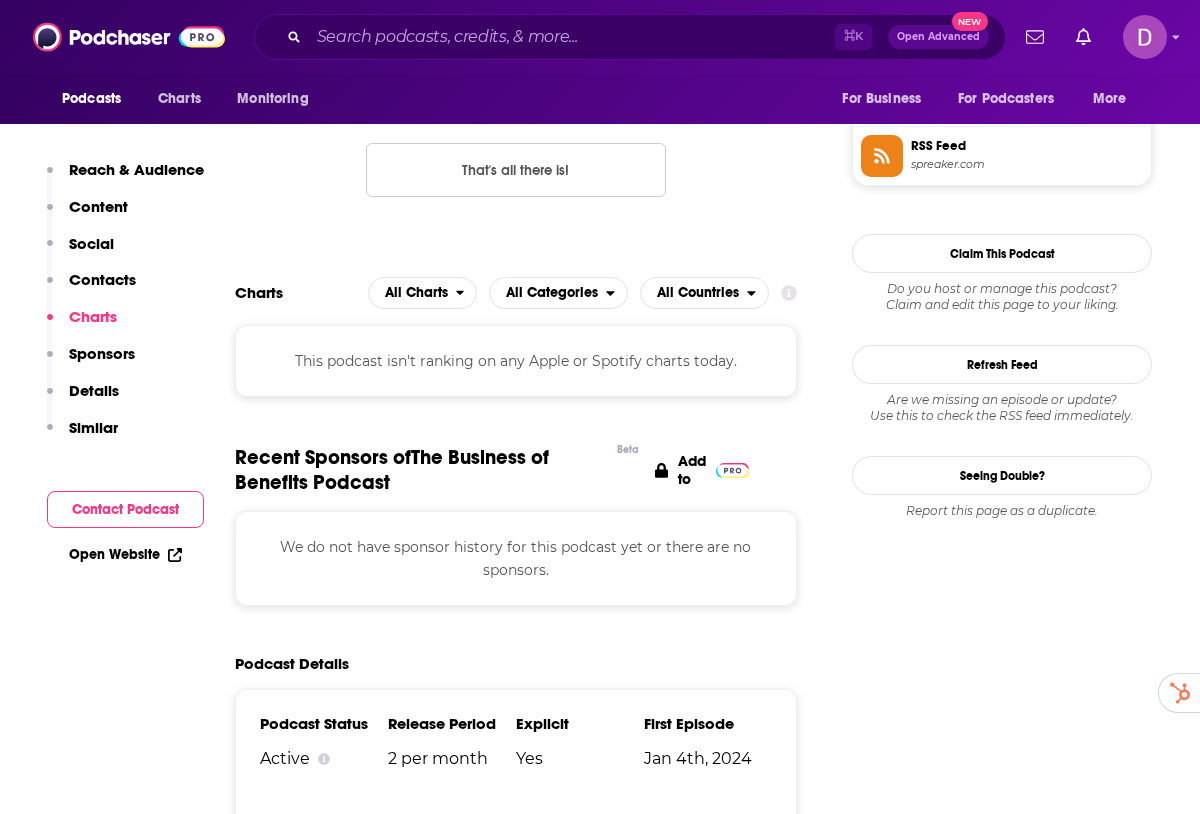 click on "Details" at bounding box center (94, 390) 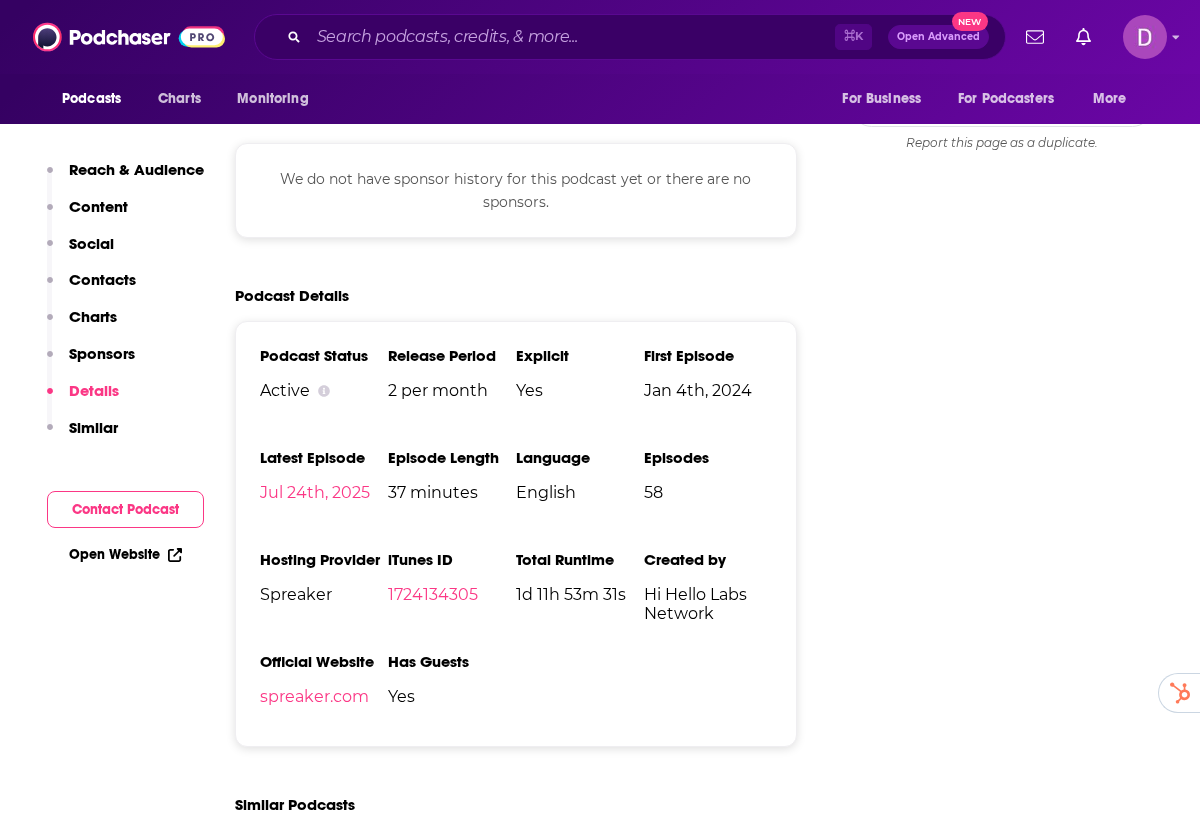 scroll, scrollTop: 2028, scrollLeft: 0, axis: vertical 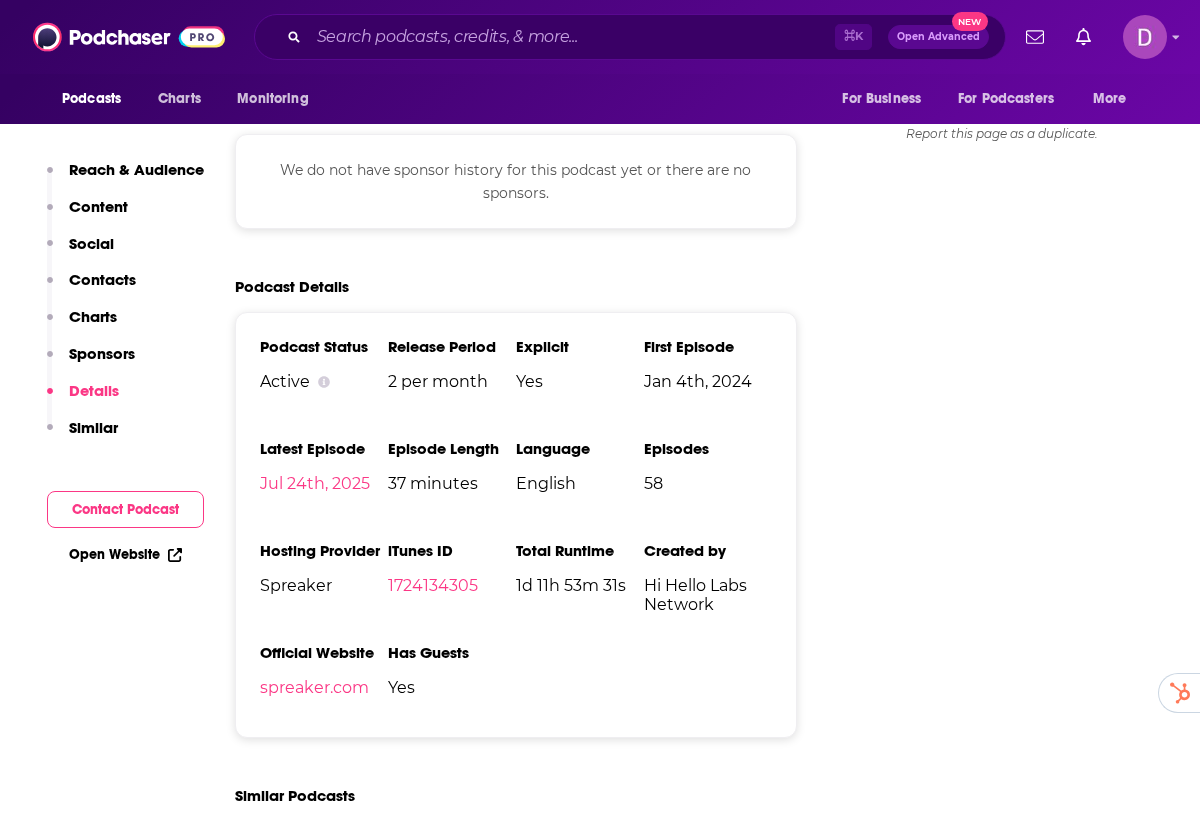 click on "Details" at bounding box center (83, 399) 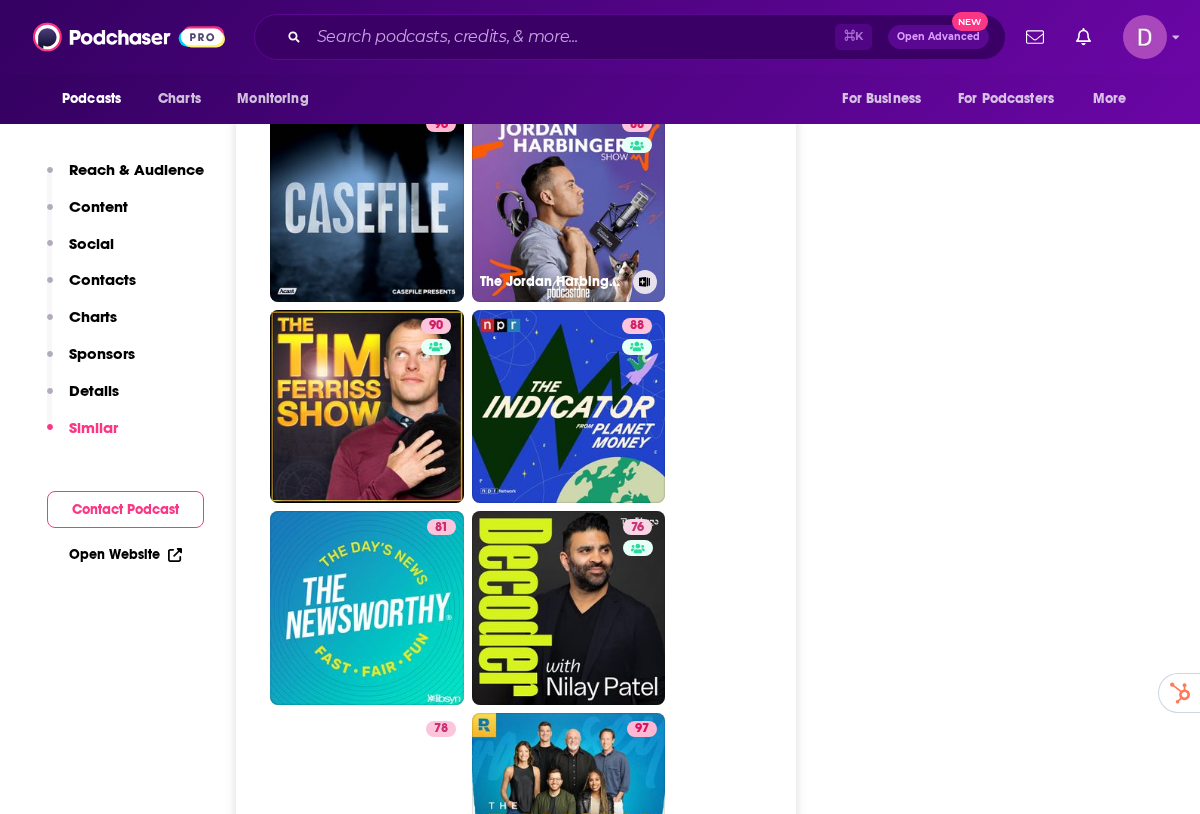 scroll, scrollTop: 3619, scrollLeft: 0, axis: vertical 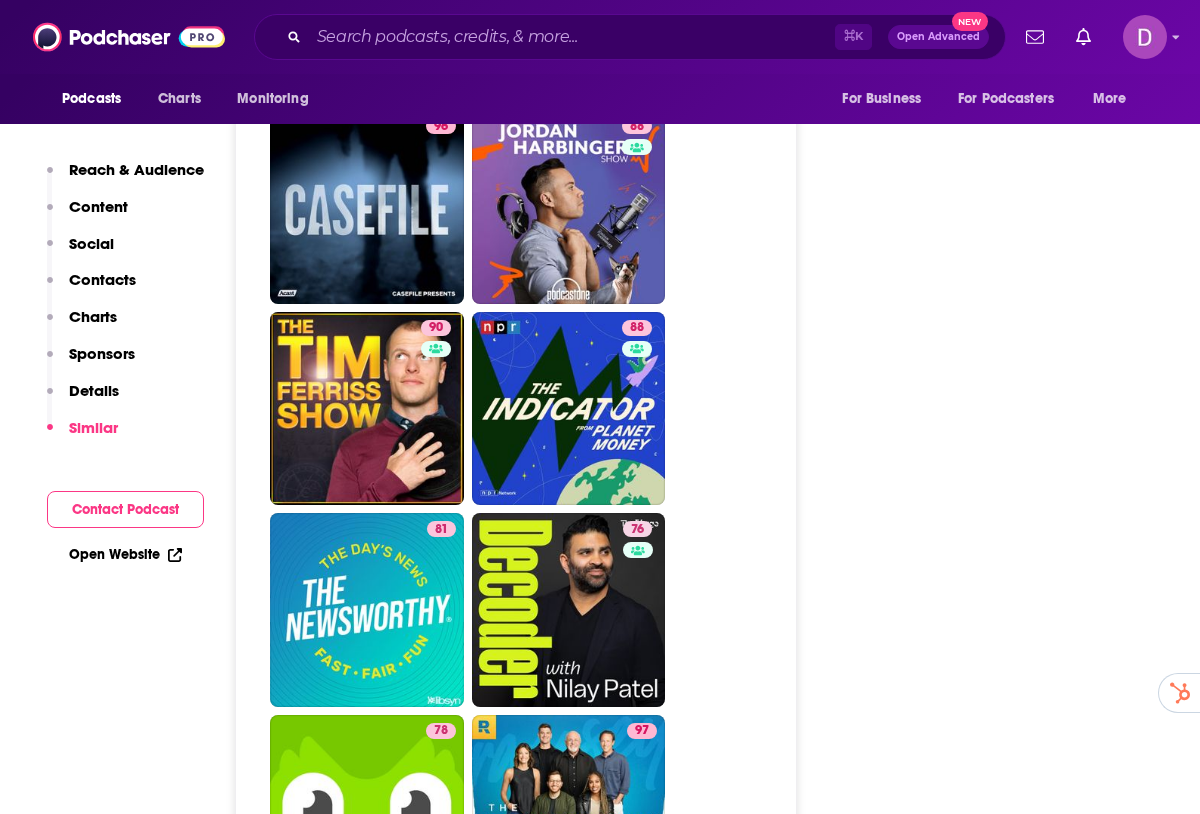 click on "Content" at bounding box center (98, 206) 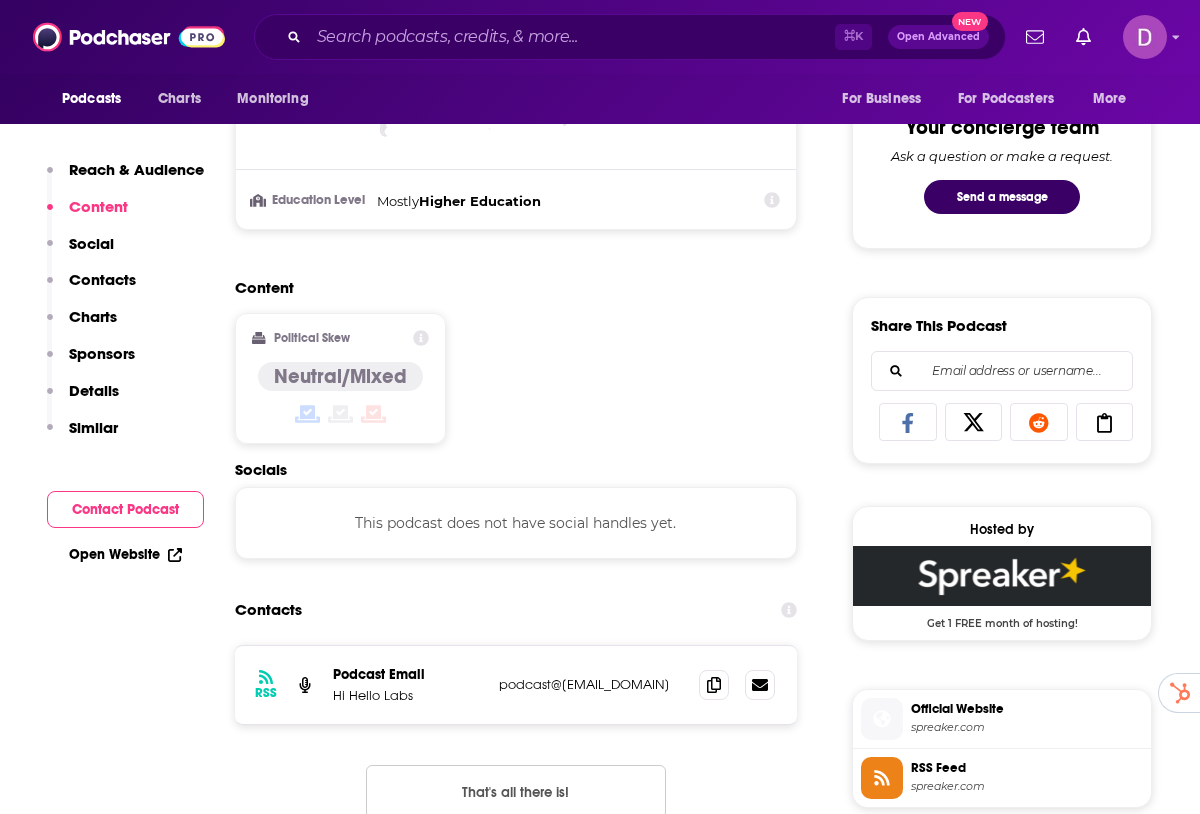 click on "Reach & Audience" at bounding box center (136, 169) 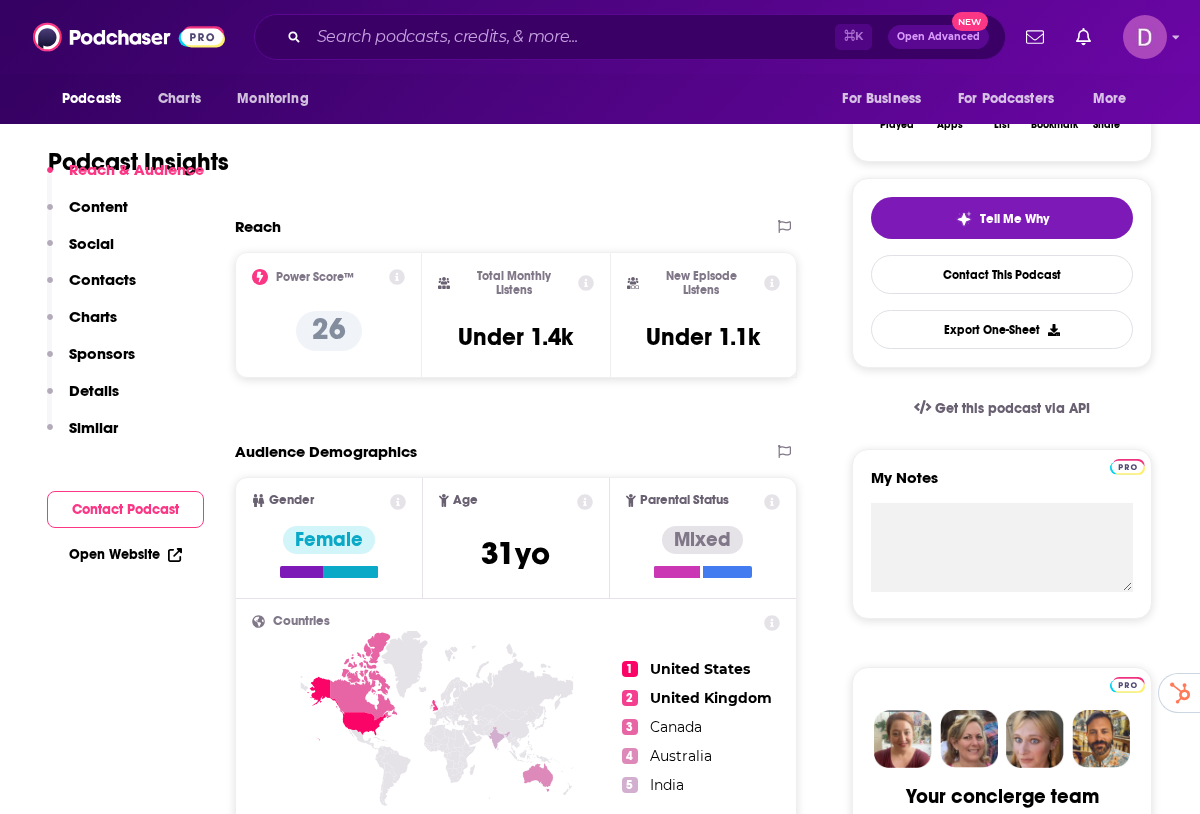 scroll, scrollTop: 299, scrollLeft: 0, axis: vertical 